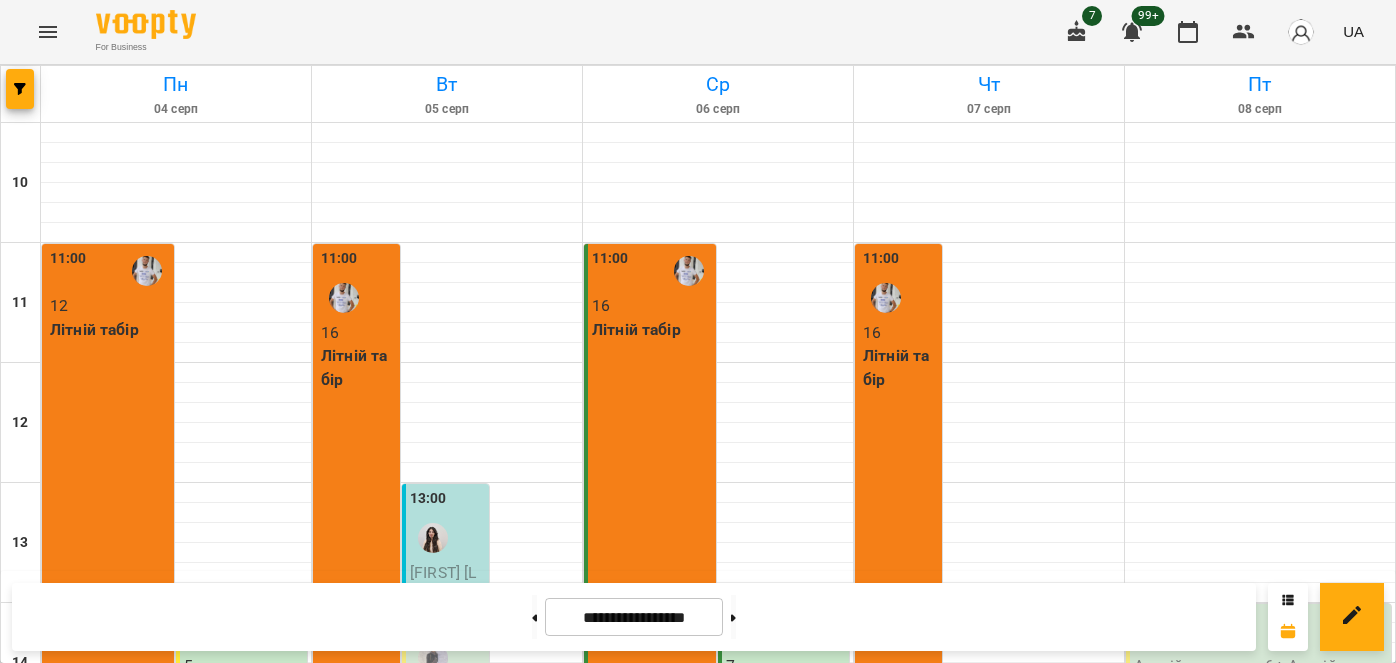 scroll, scrollTop: 0, scrollLeft: 0, axis: both 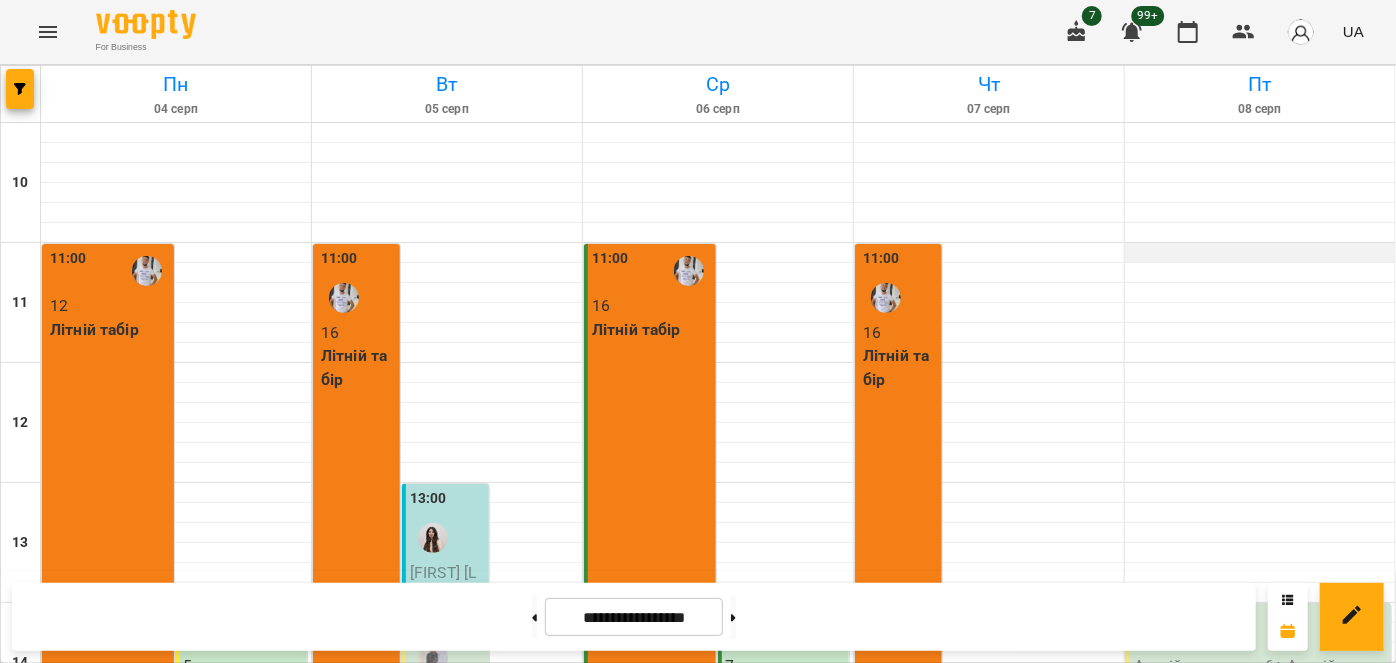 click at bounding box center [1260, 253] 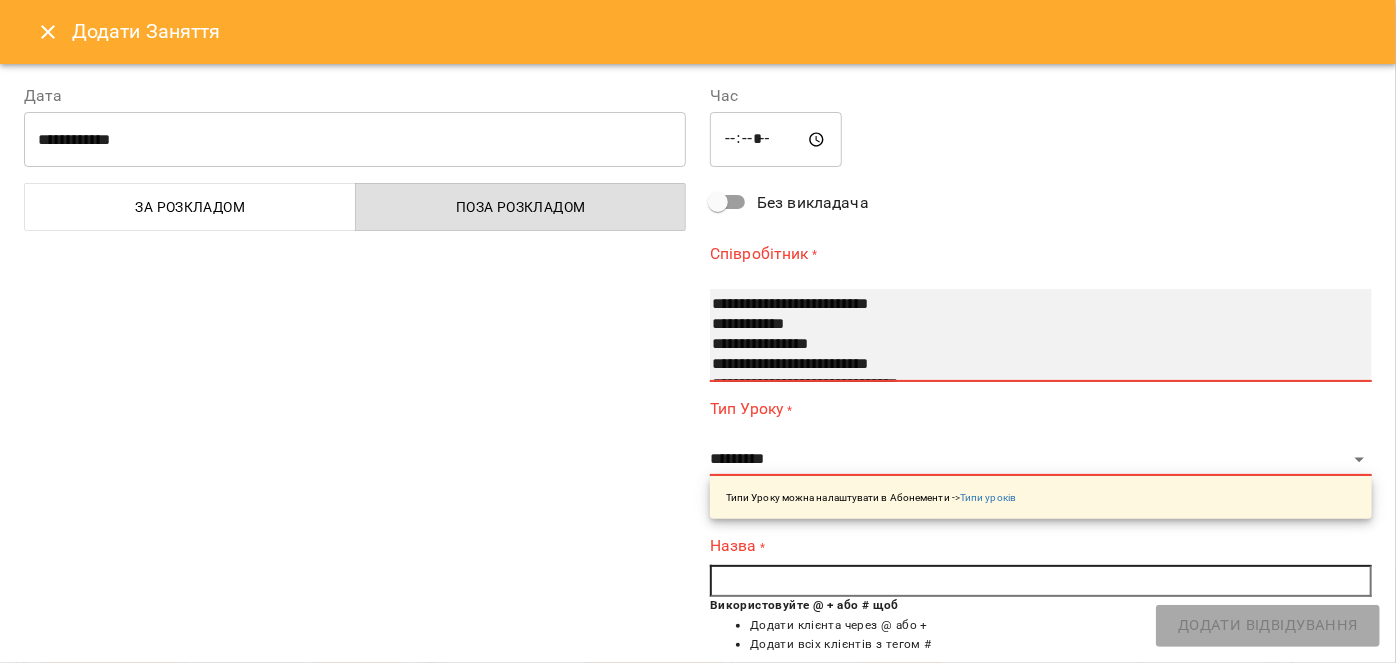 select on "**********" 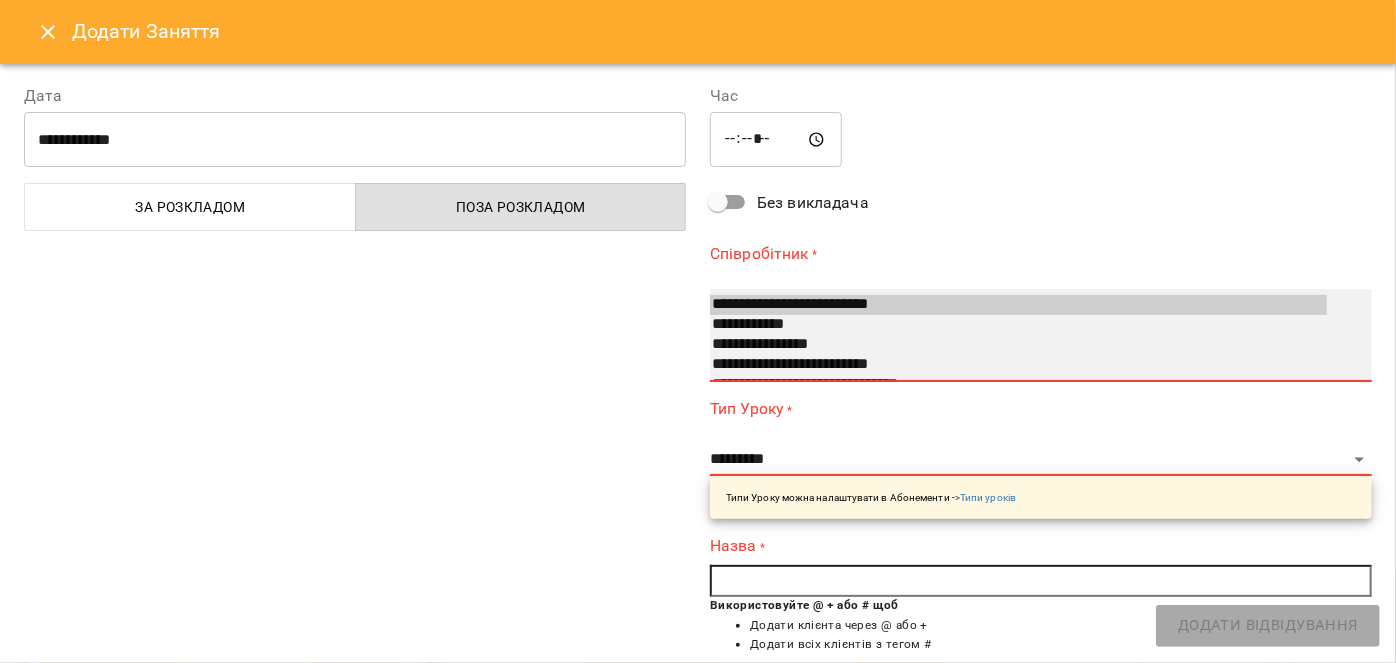 click on "**********" at bounding box center (1018, 365) 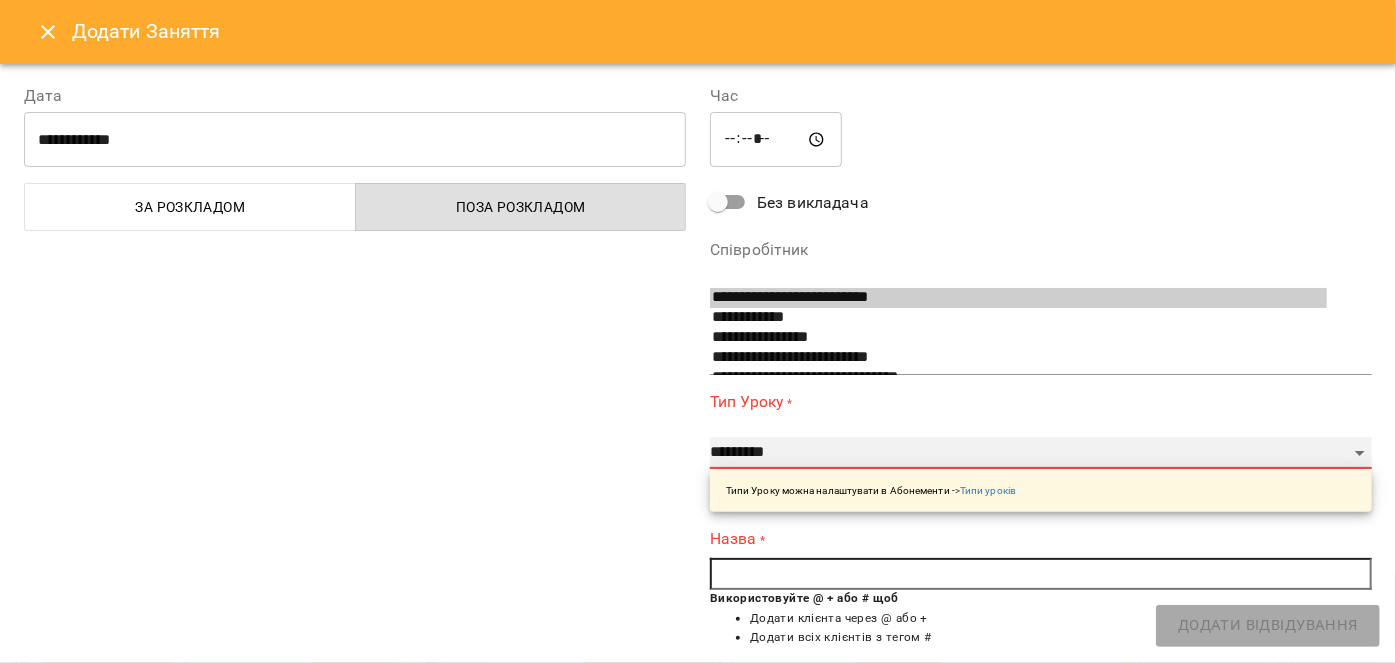 click on "**********" at bounding box center (1041, 453) 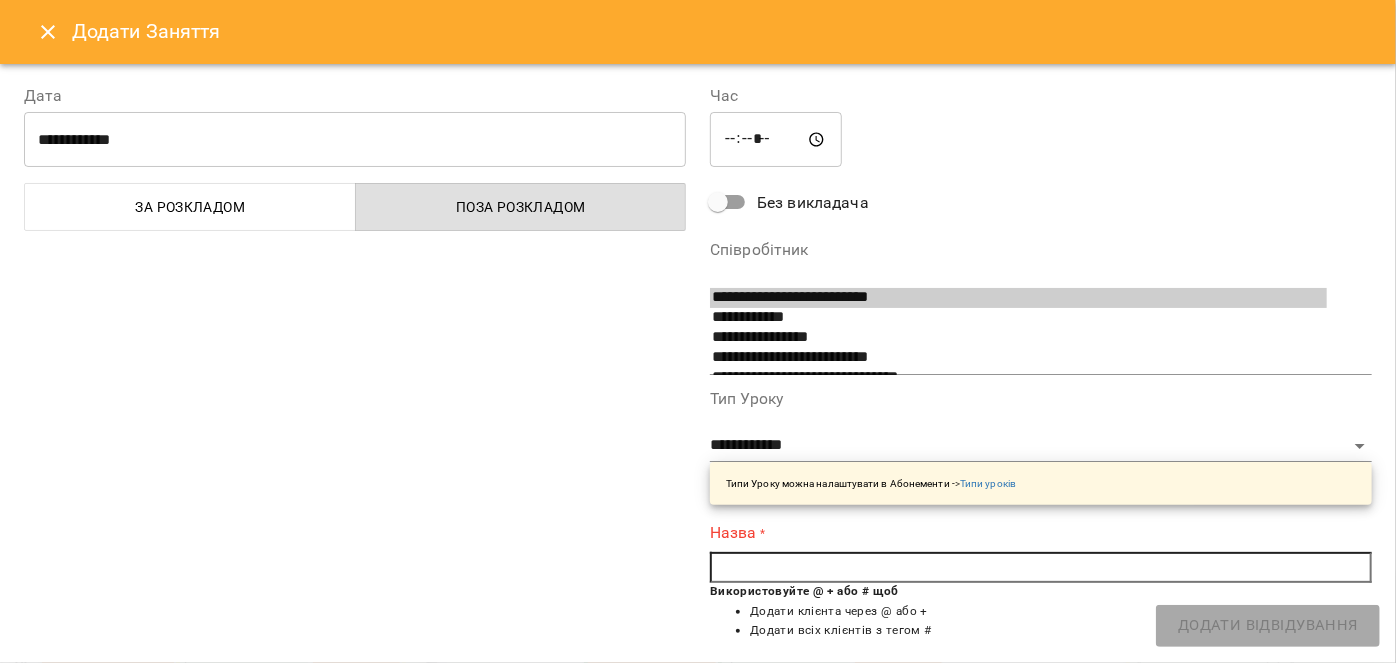 click on "Типи Уроку можна налаштувати в Абонементи ->  Типи уроків" at bounding box center [1041, 483] 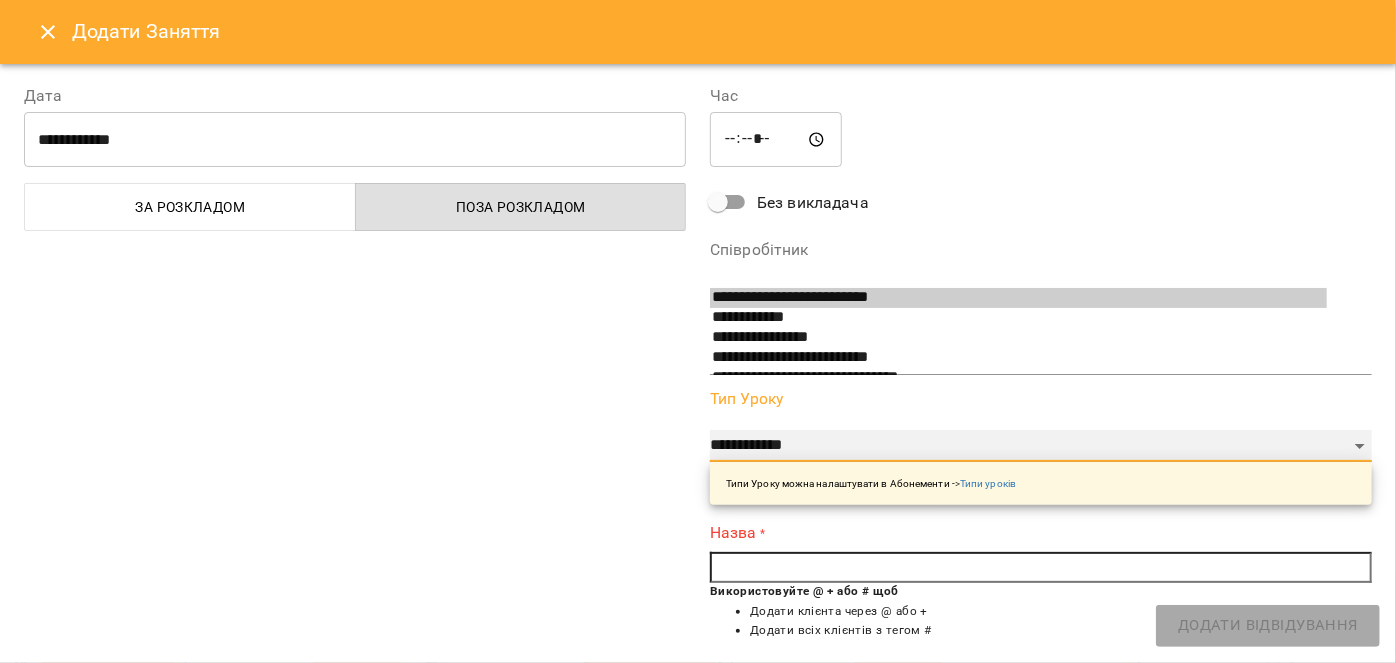 click on "**********" at bounding box center (1041, 446) 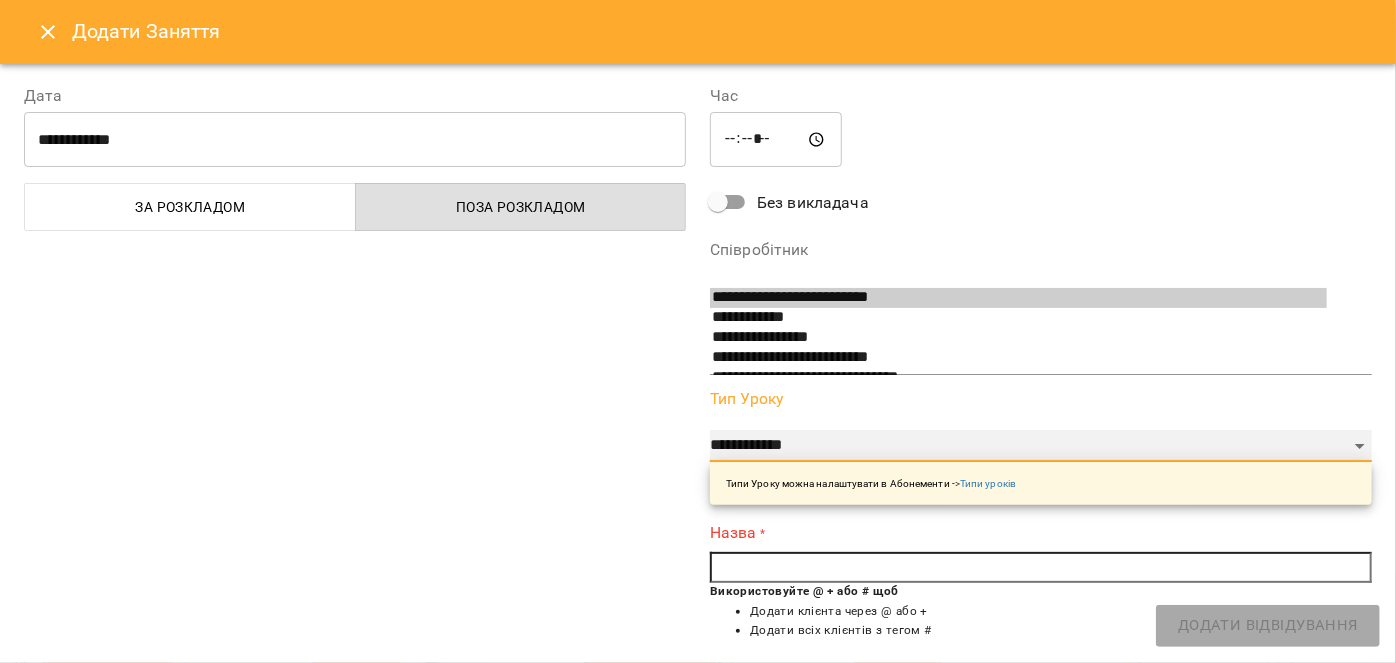 select on "**********" 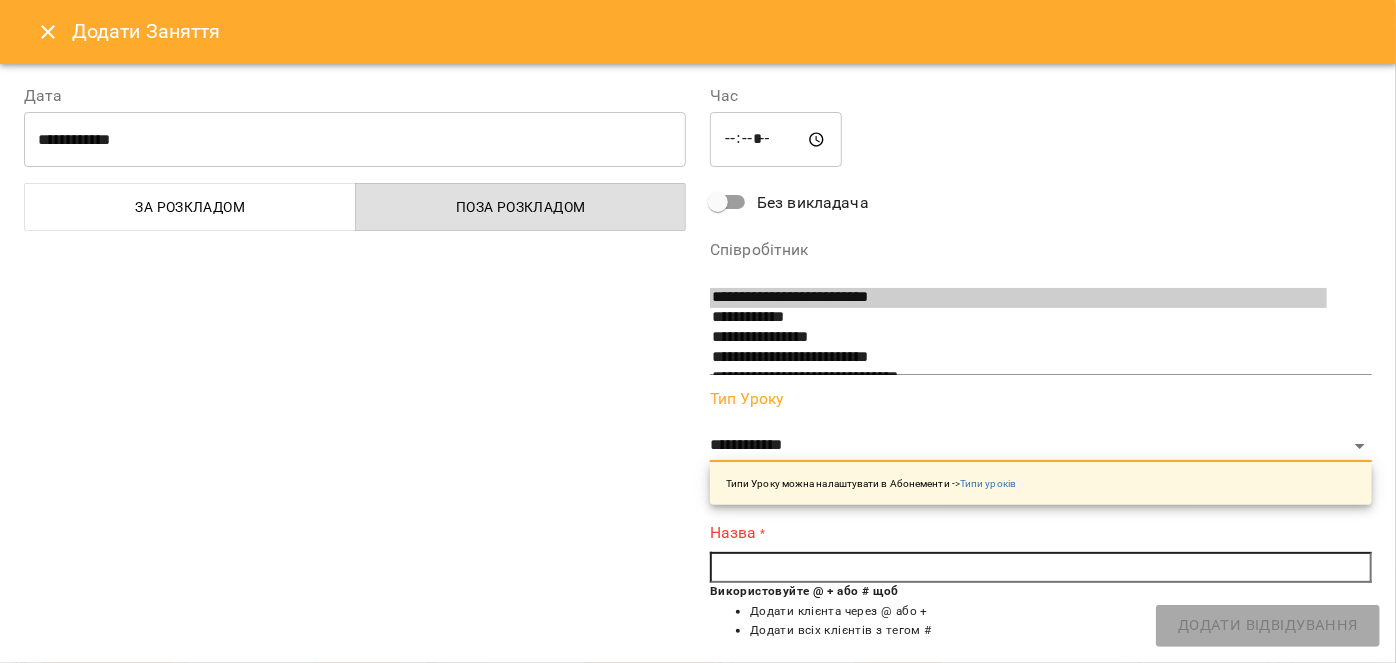 click at bounding box center [1041, 568] 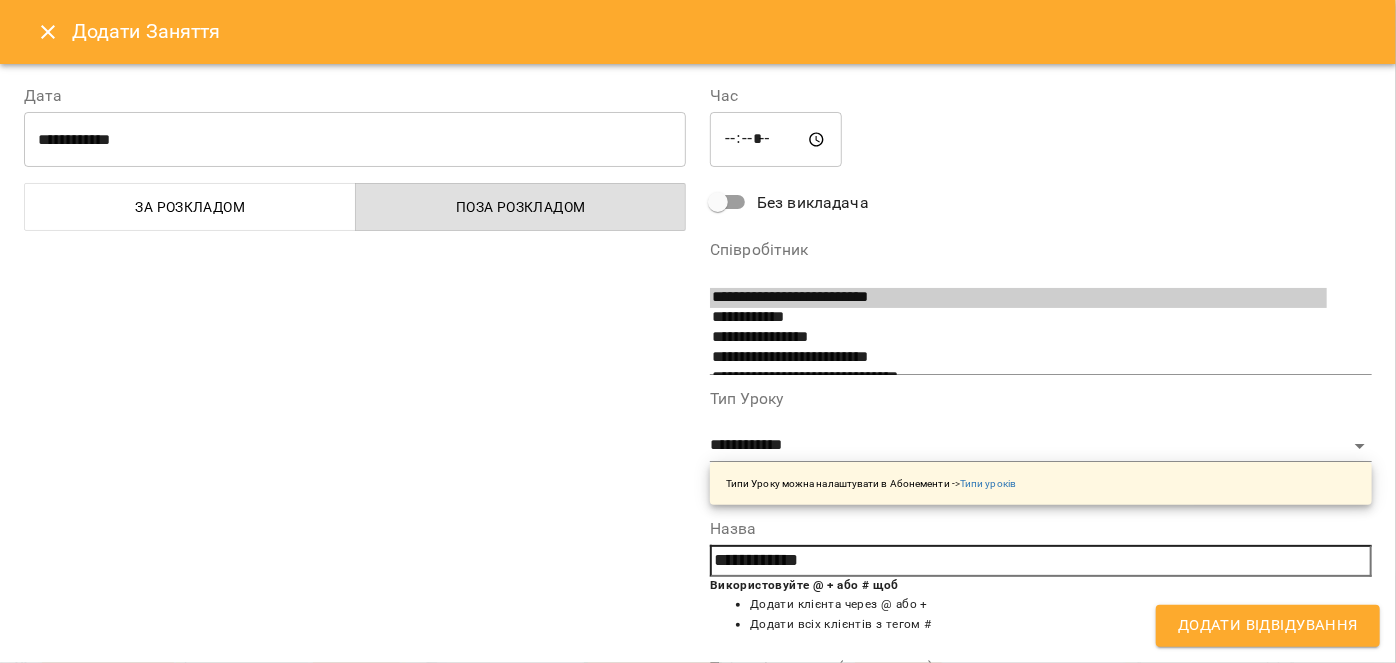 type on "**********" 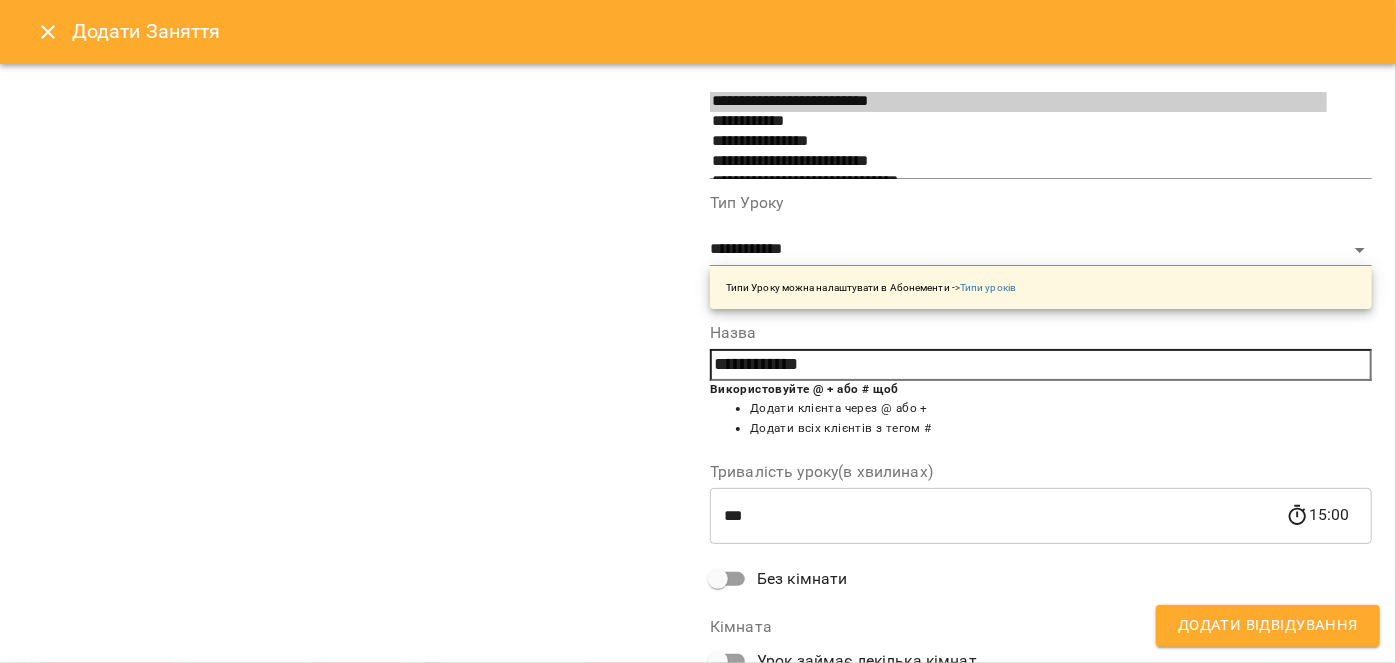 scroll, scrollTop: 272, scrollLeft: 0, axis: vertical 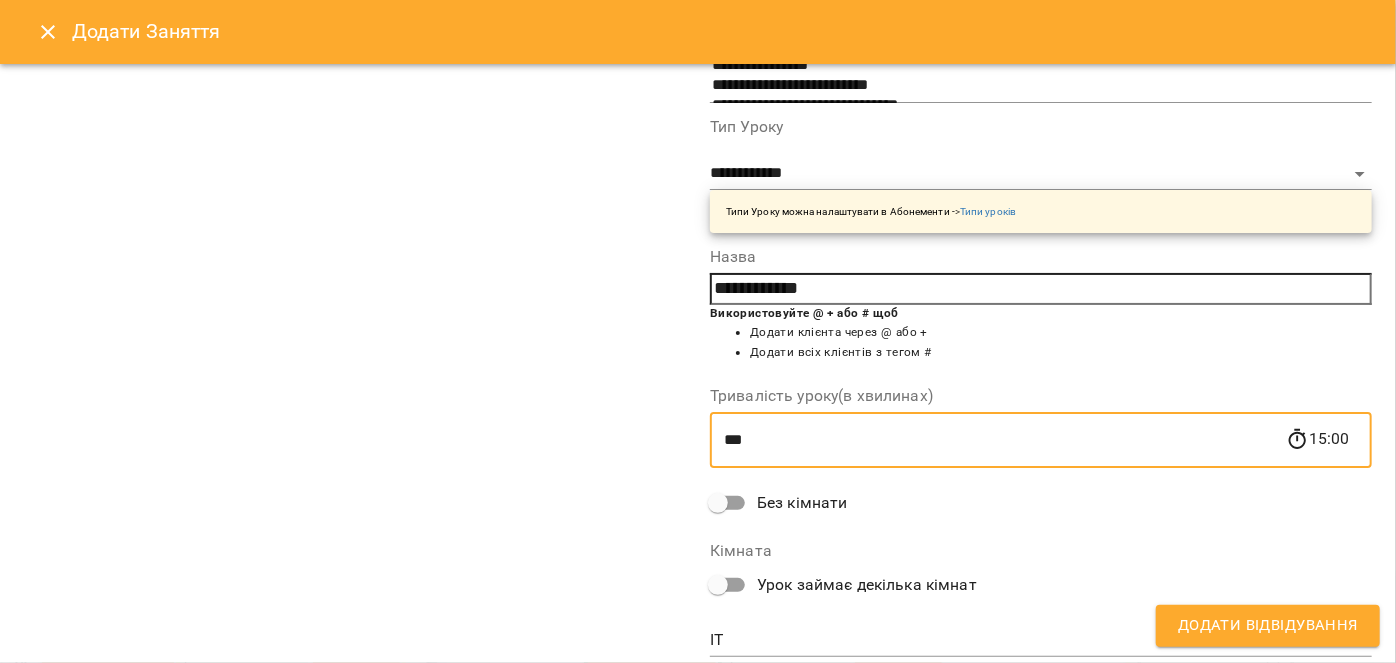 click on "***" at bounding box center [998, 440] 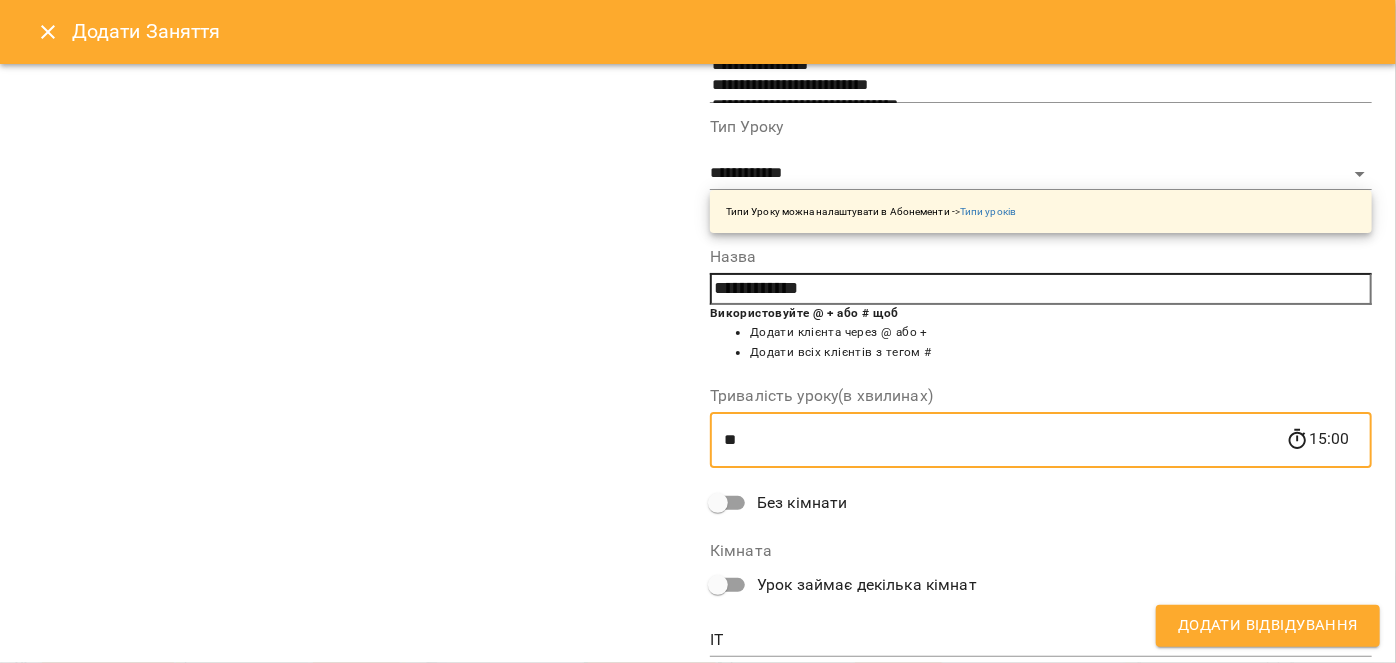 type on "*" 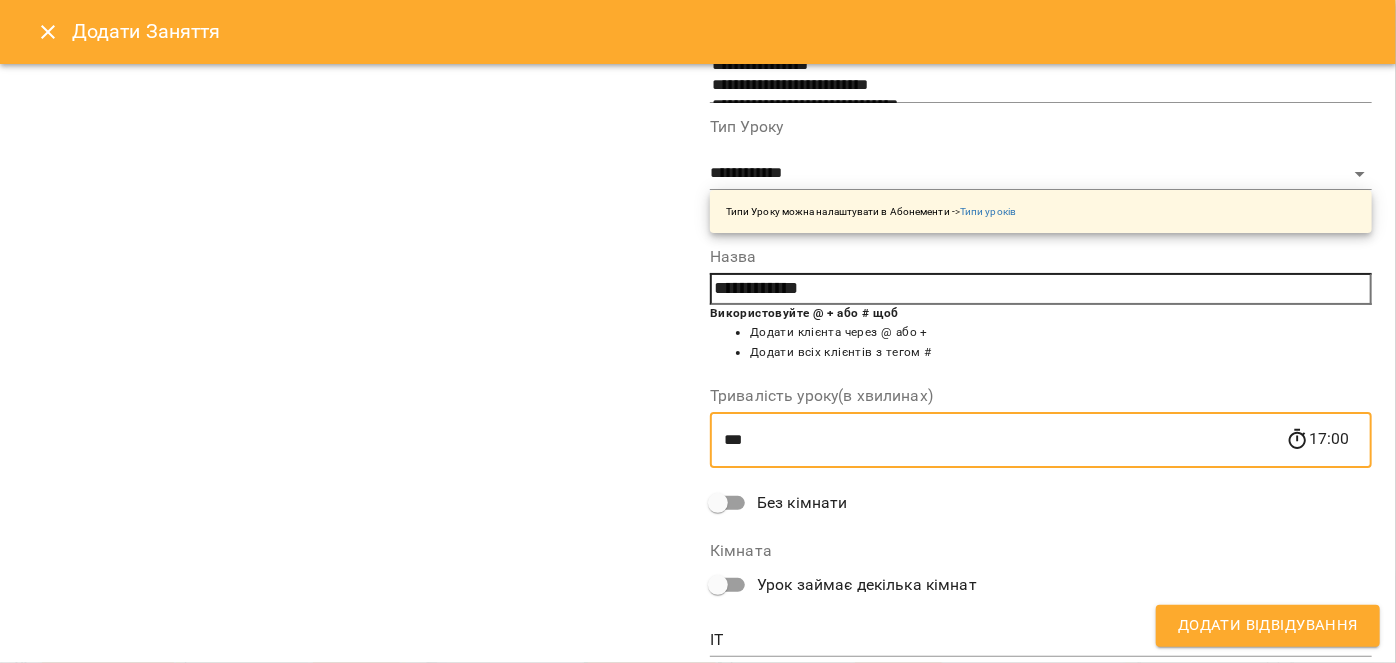 type on "***" 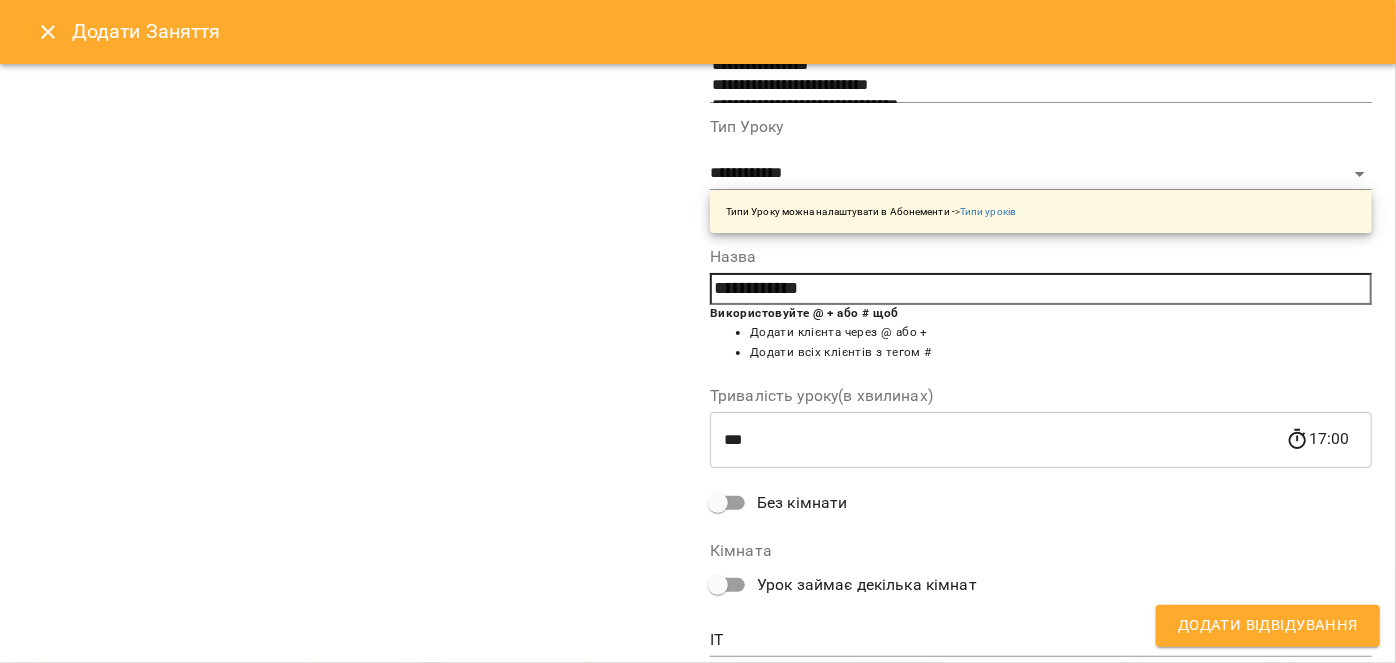 click on "**********" at bounding box center [355, 236] 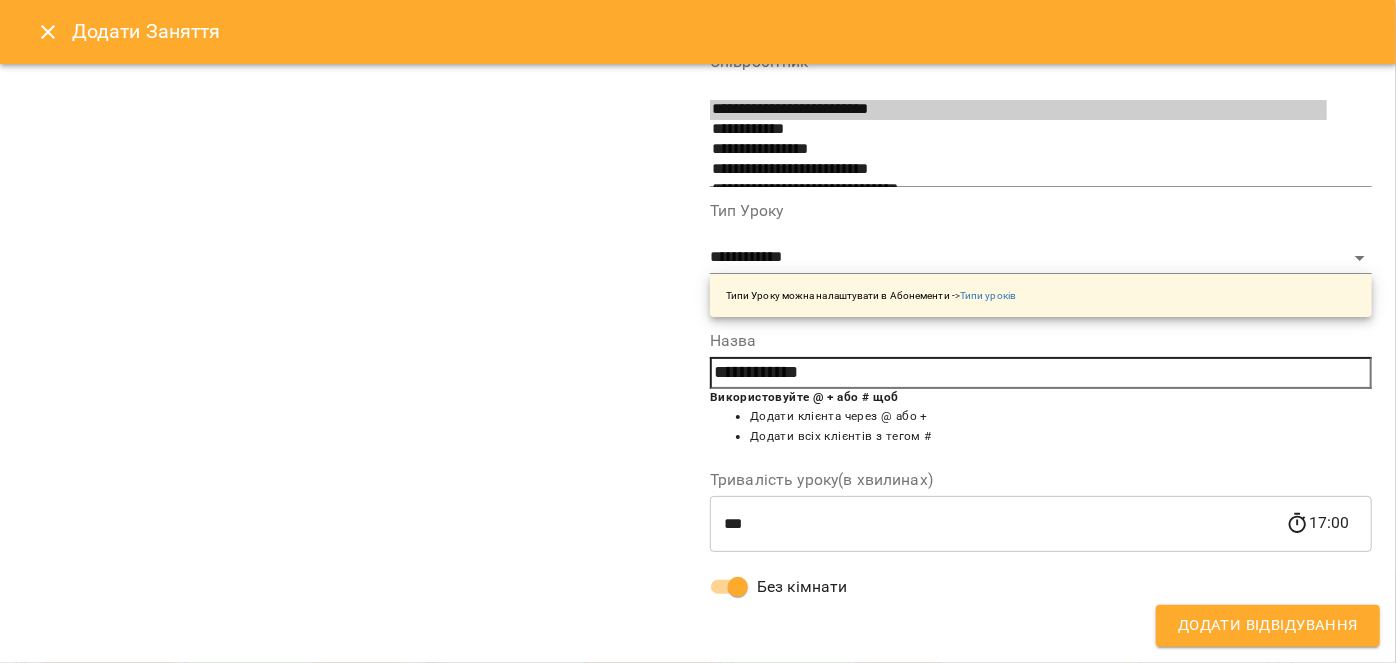 scroll, scrollTop: 187, scrollLeft: 0, axis: vertical 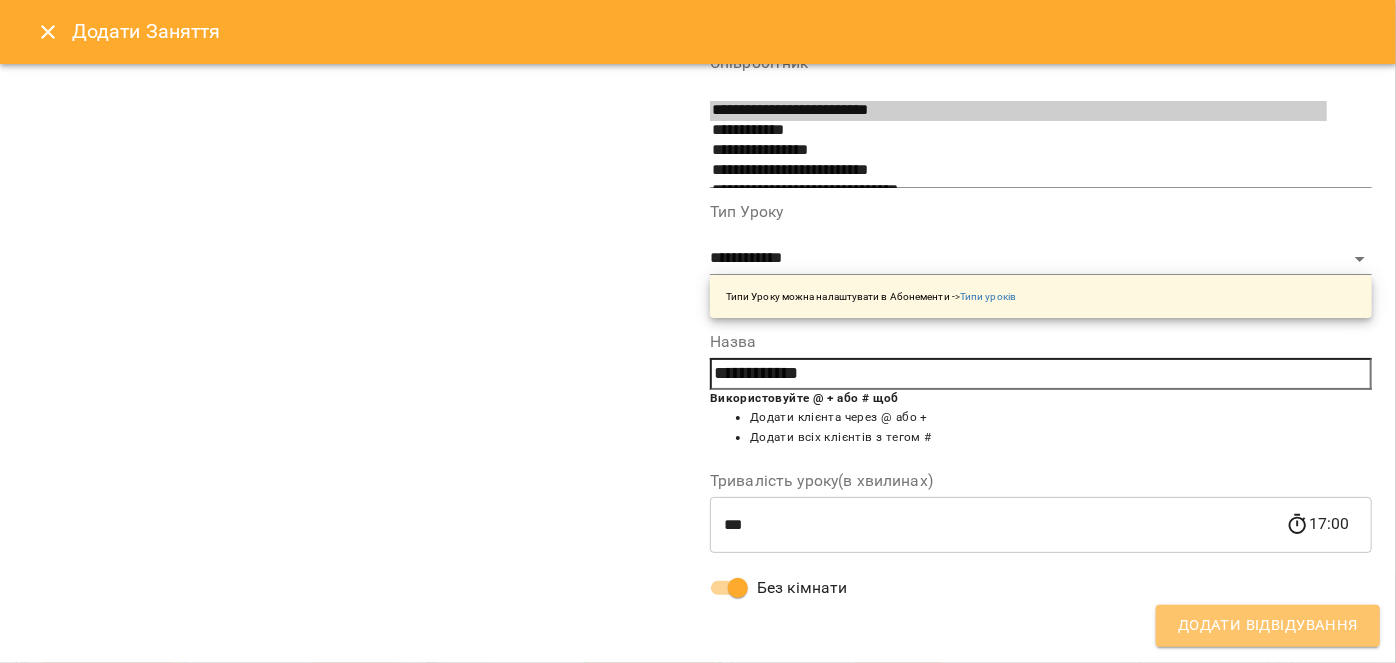 click on "Додати Відвідування" at bounding box center (1268, 626) 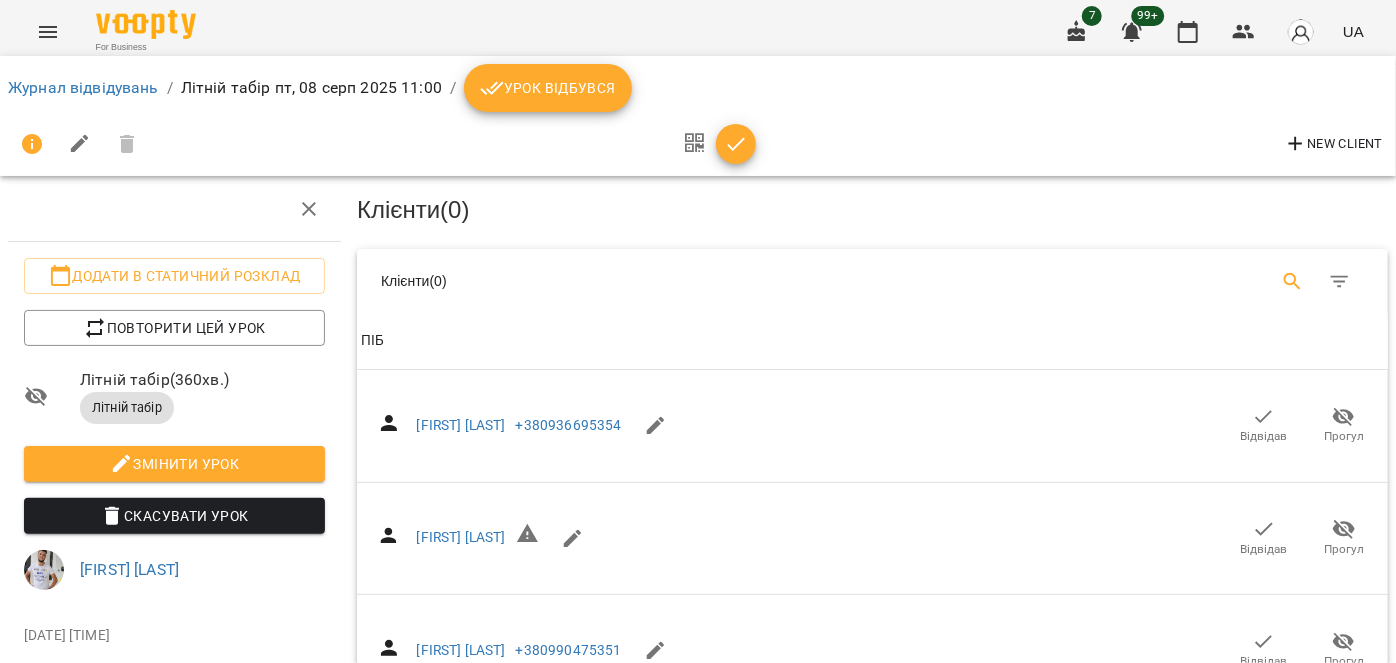 click 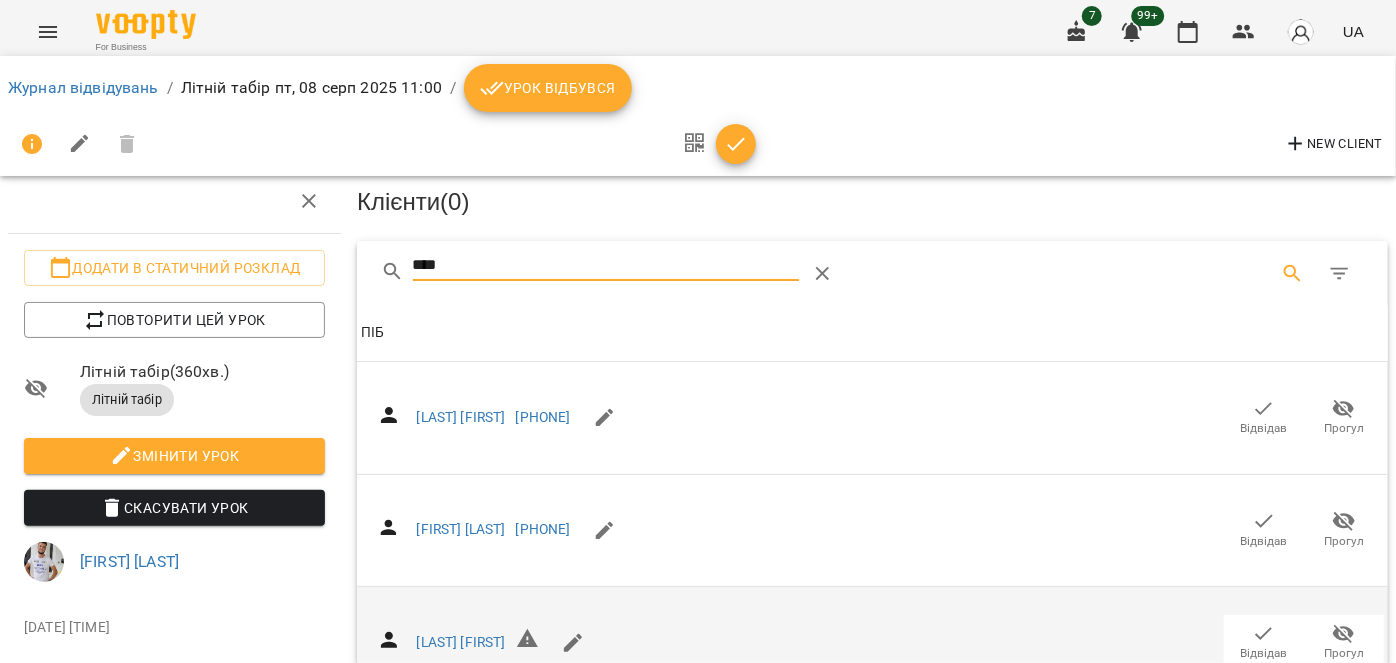 scroll, scrollTop: 90, scrollLeft: 0, axis: vertical 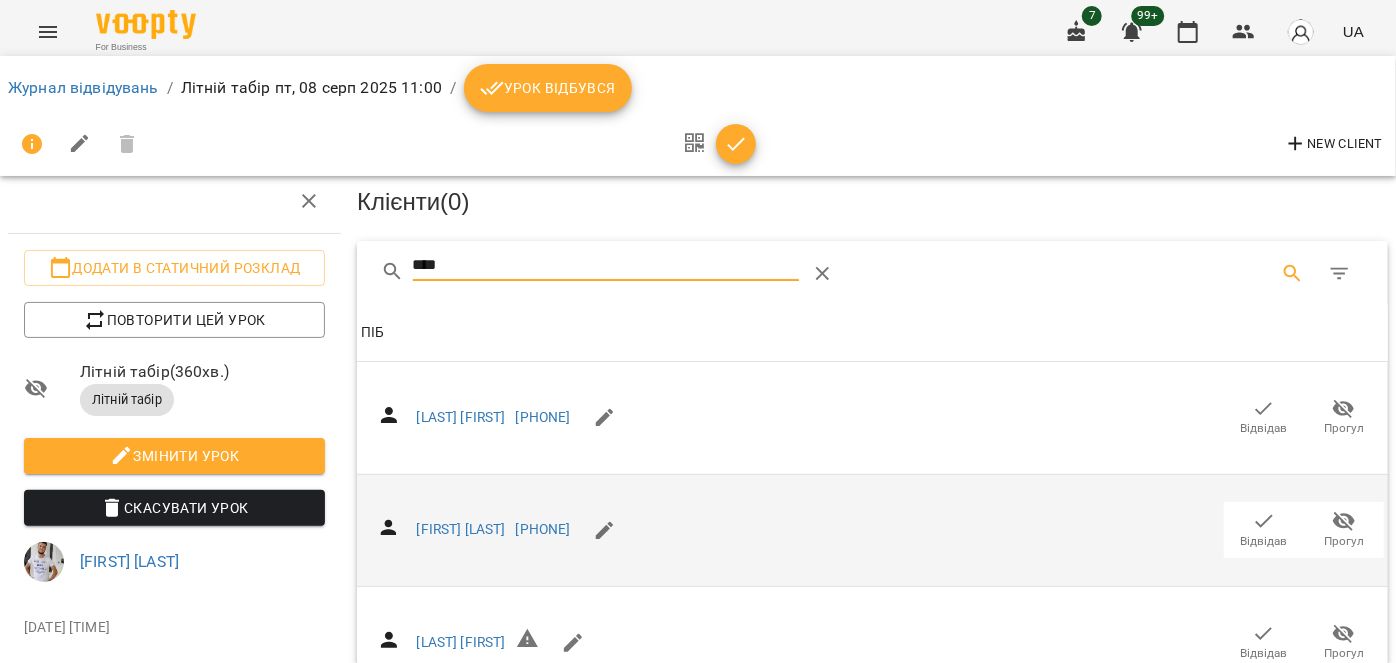 type on "****" 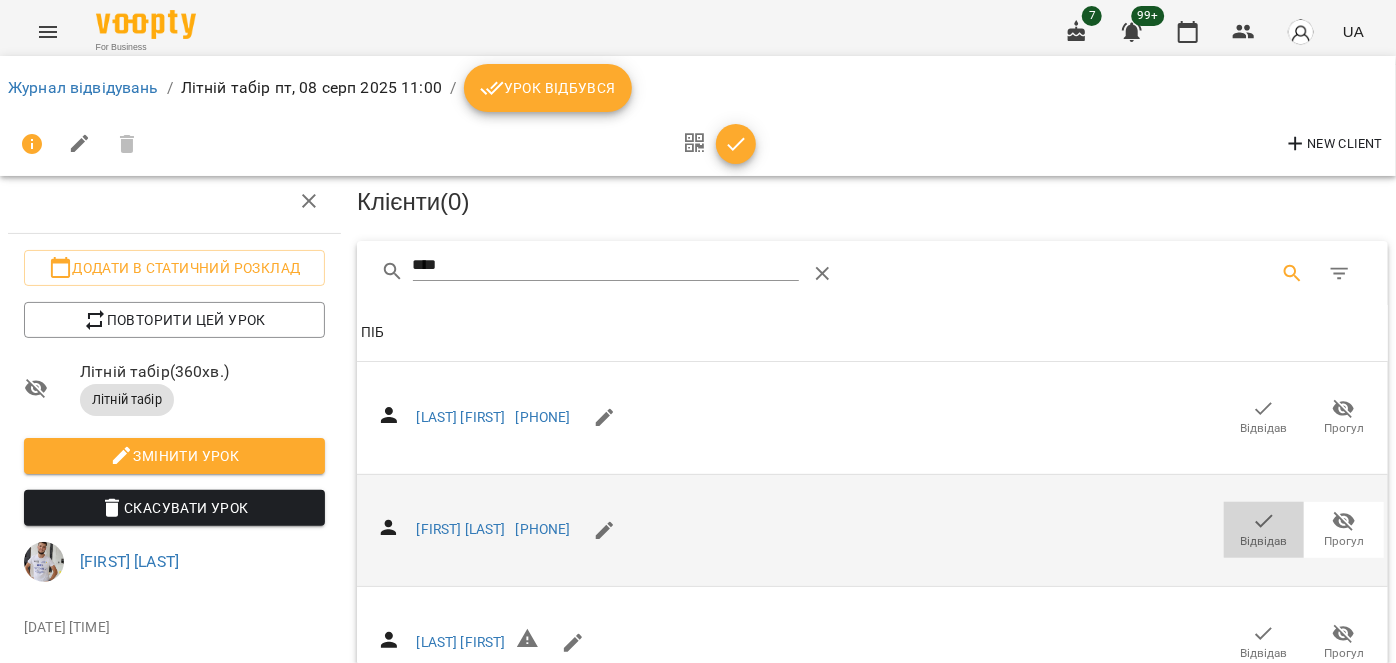 click on "Відвідав" at bounding box center [1264, 541] 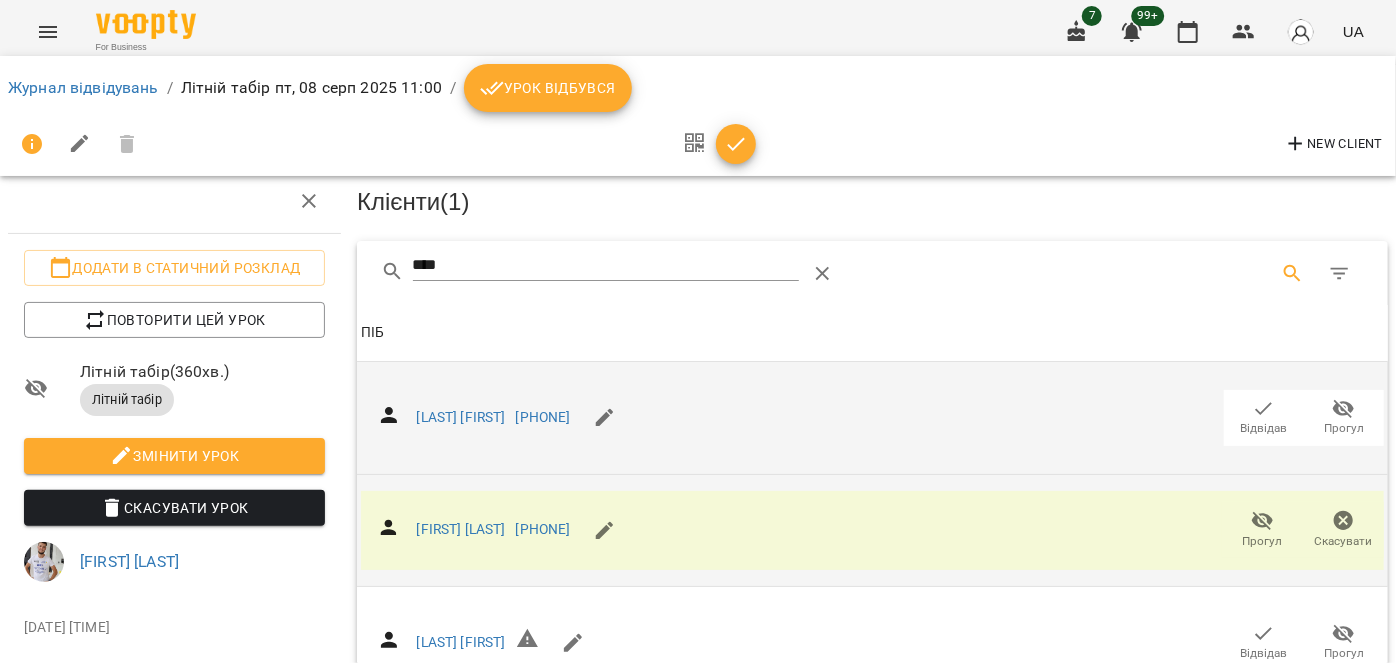 scroll, scrollTop: 0, scrollLeft: 0, axis: both 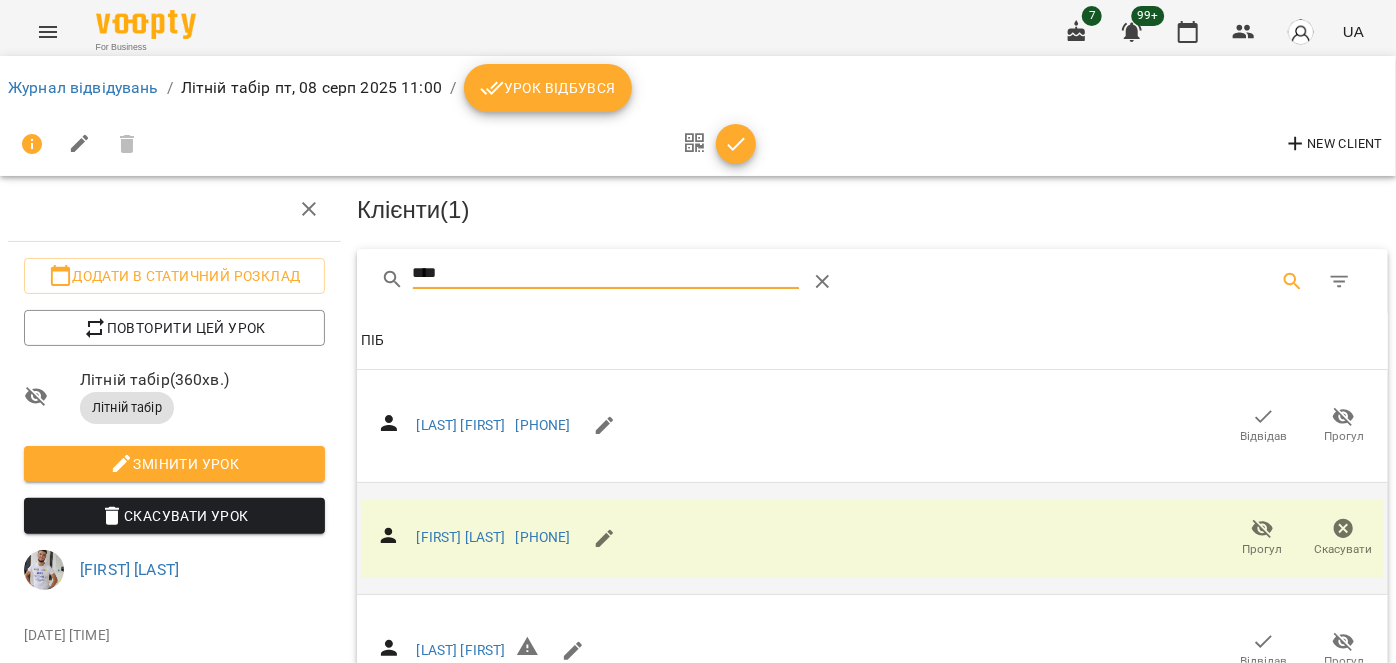 drag, startPoint x: 490, startPoint y: 264, endPoint x: 370, endPoint y: 264, distance: 120 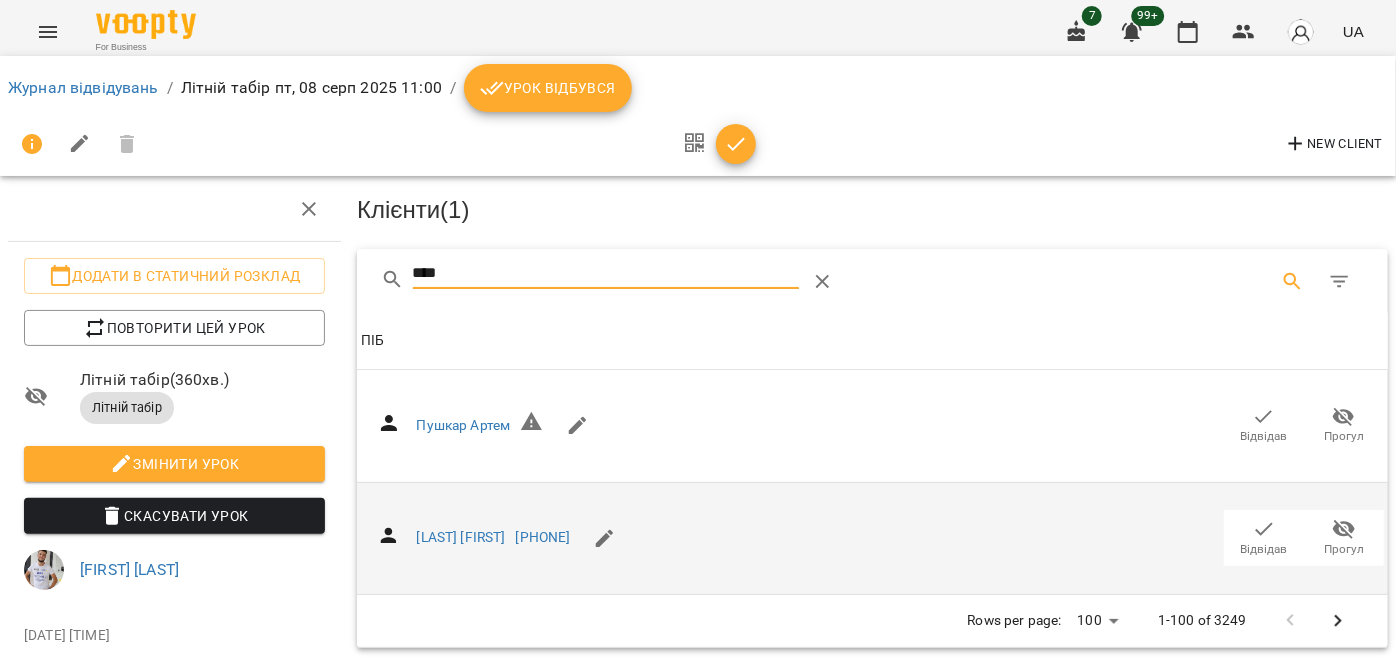 type on "****" 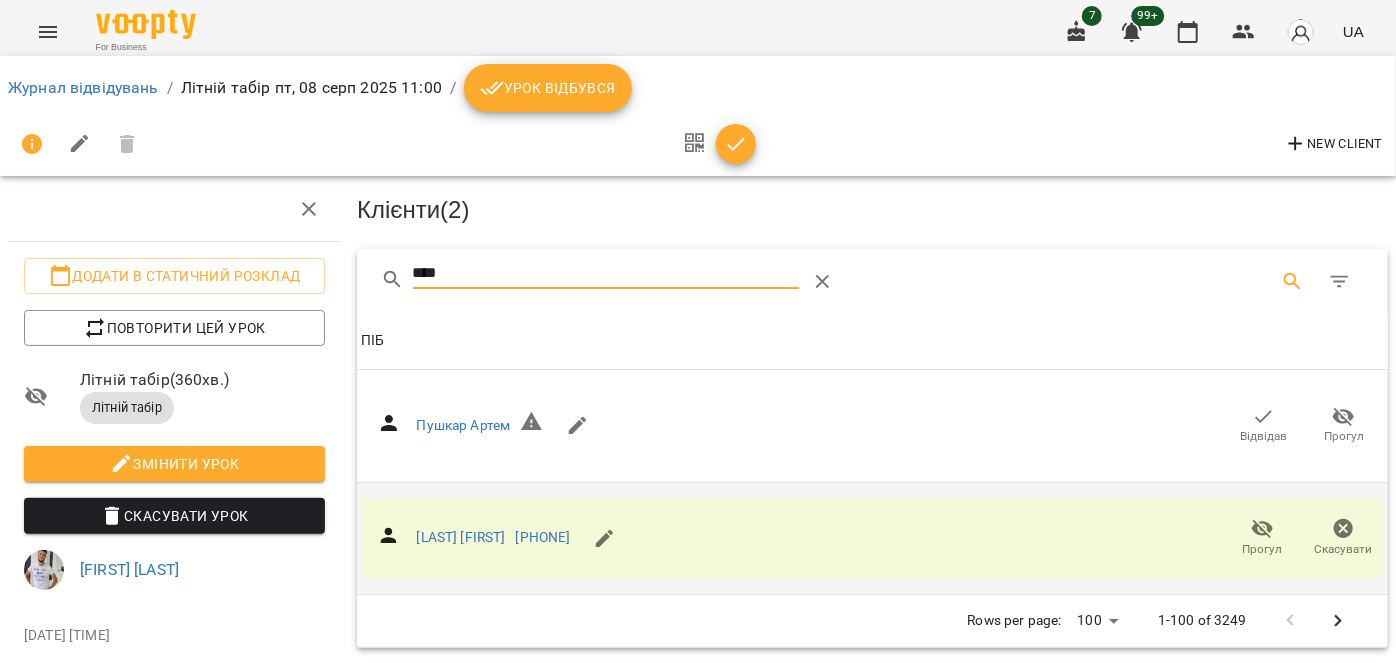 drag, startPoint x: 483, startPoint y: 275, endPoint x: 381, endPoint y: 271, distance: 102.0784 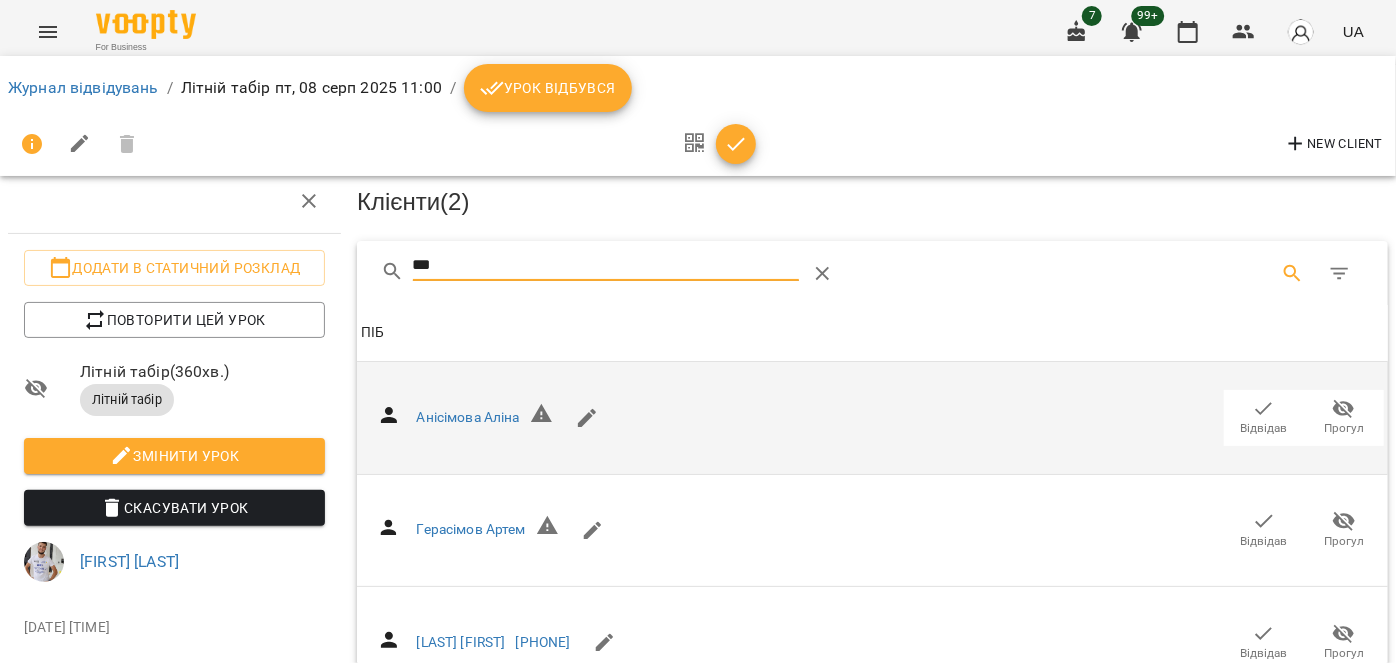scroll, scrollTop: 122, scrollLeft: 0, axis: vertical 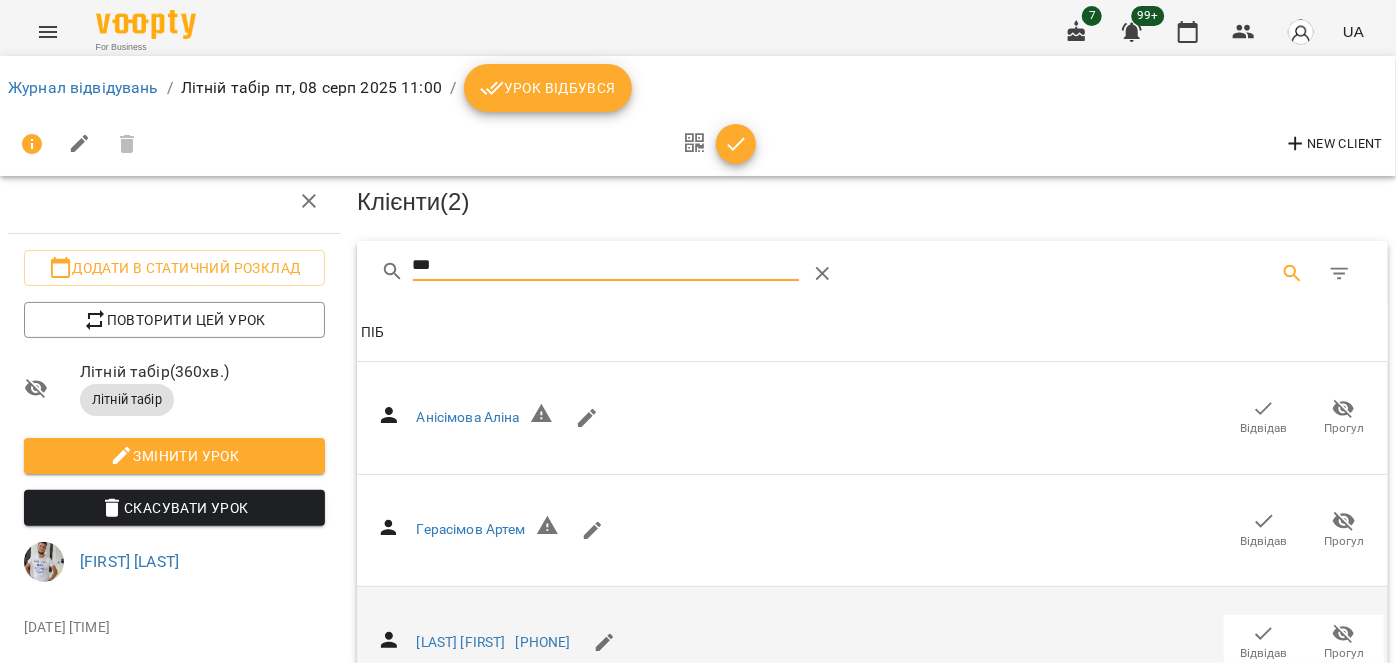 type on "***" 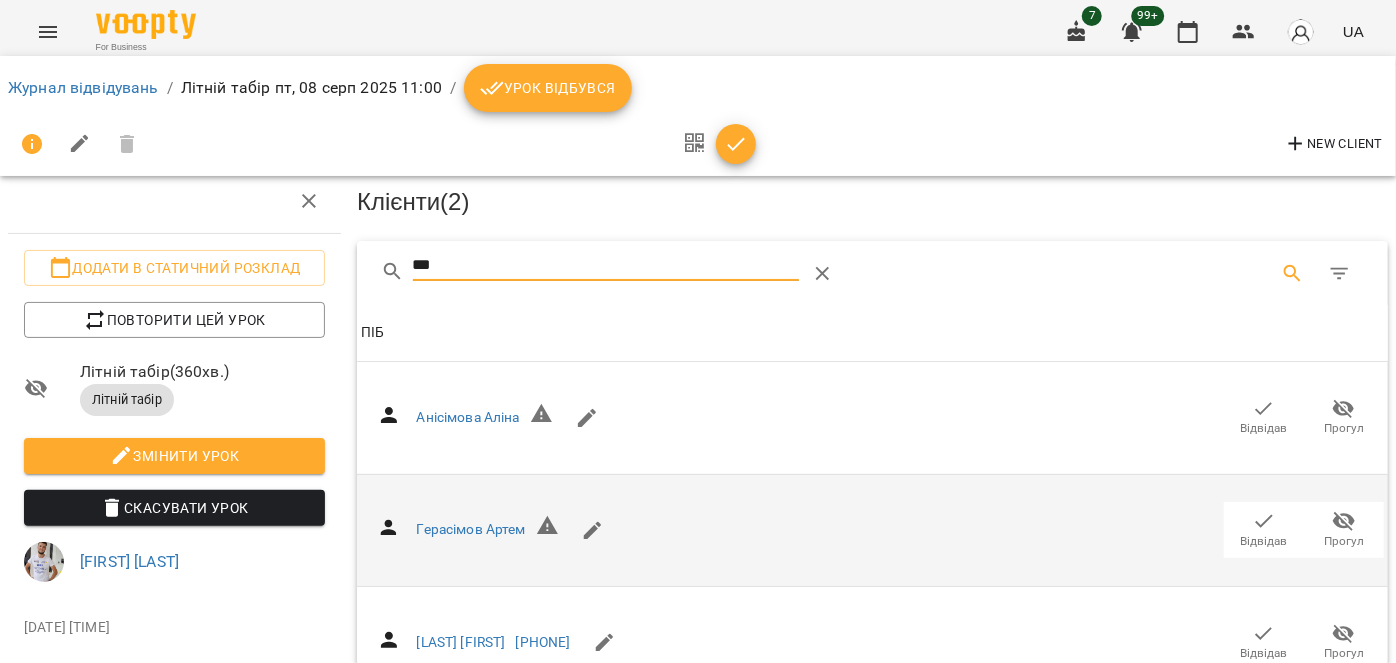 drag, startPoint x: 1250, startPoint y: 520, endPoint x: 672, endPoint y: 424, distance: 585.9181 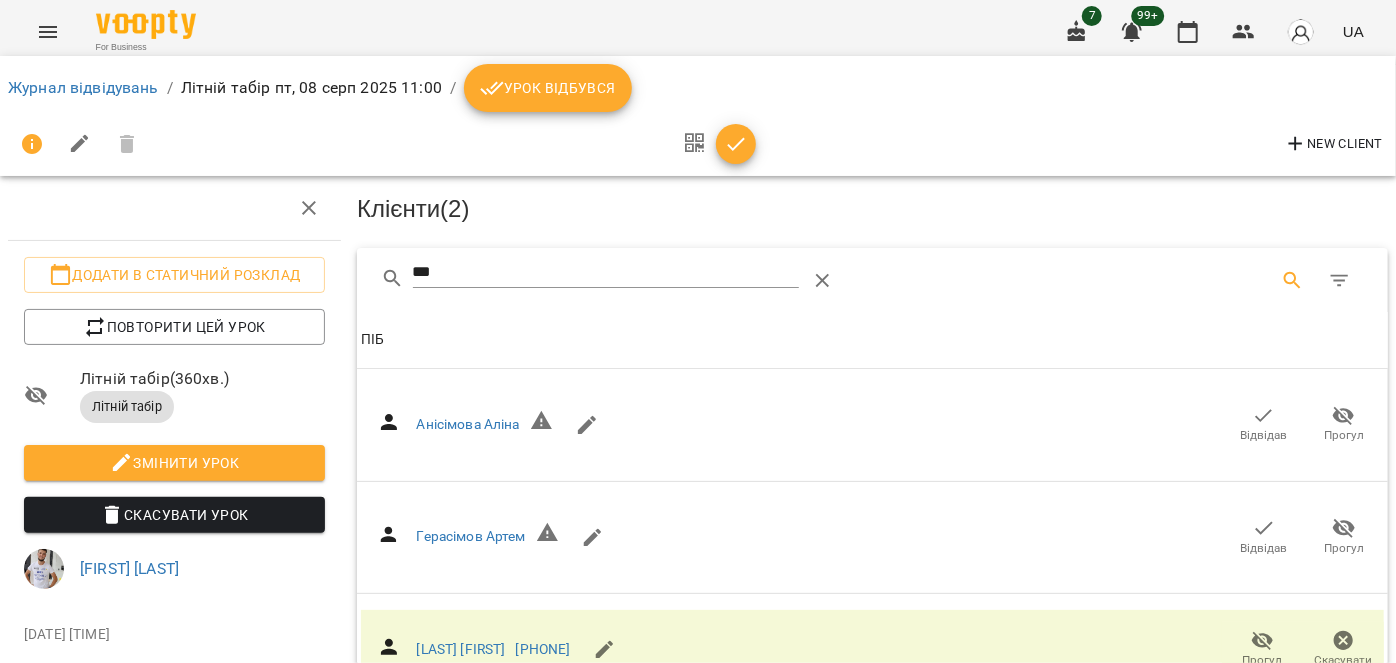 scroll, scrollTop: 0, scrollLeft: 0, axis: both 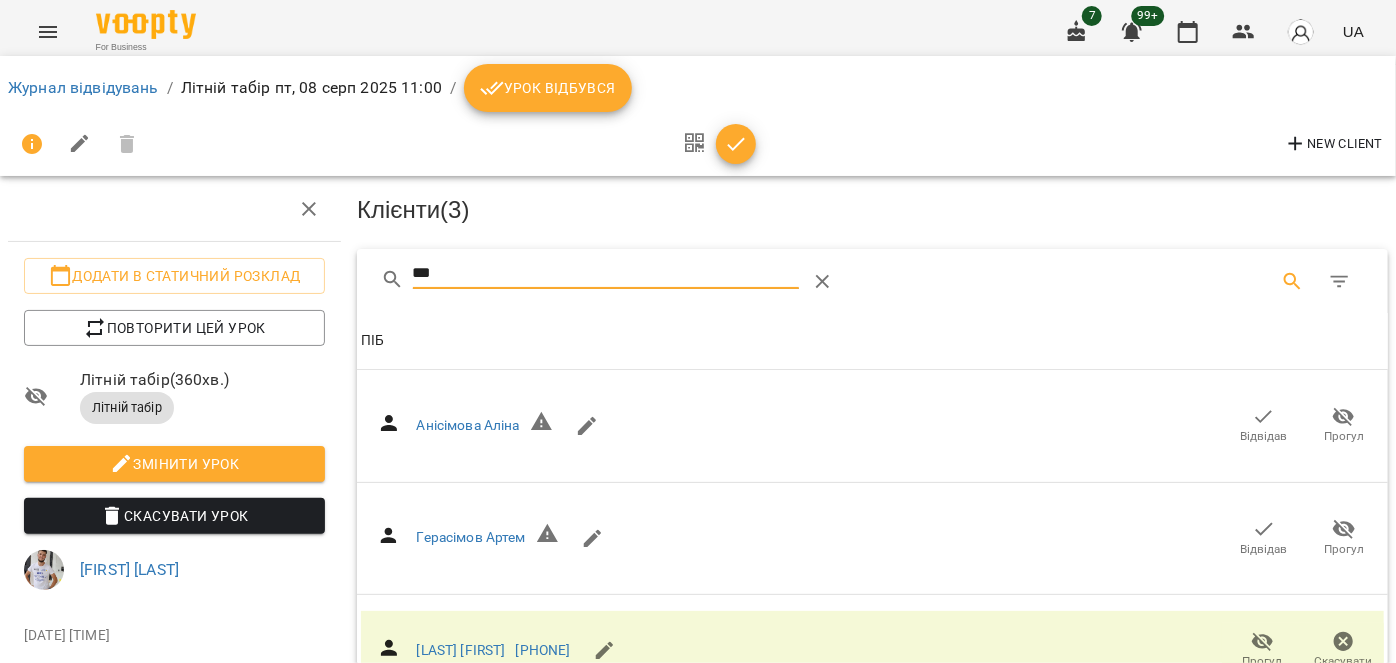 drag, startPoint x: 445, startPoint y: 273, endPoint x: 386, endPoint y: 263, distance: 59.841457 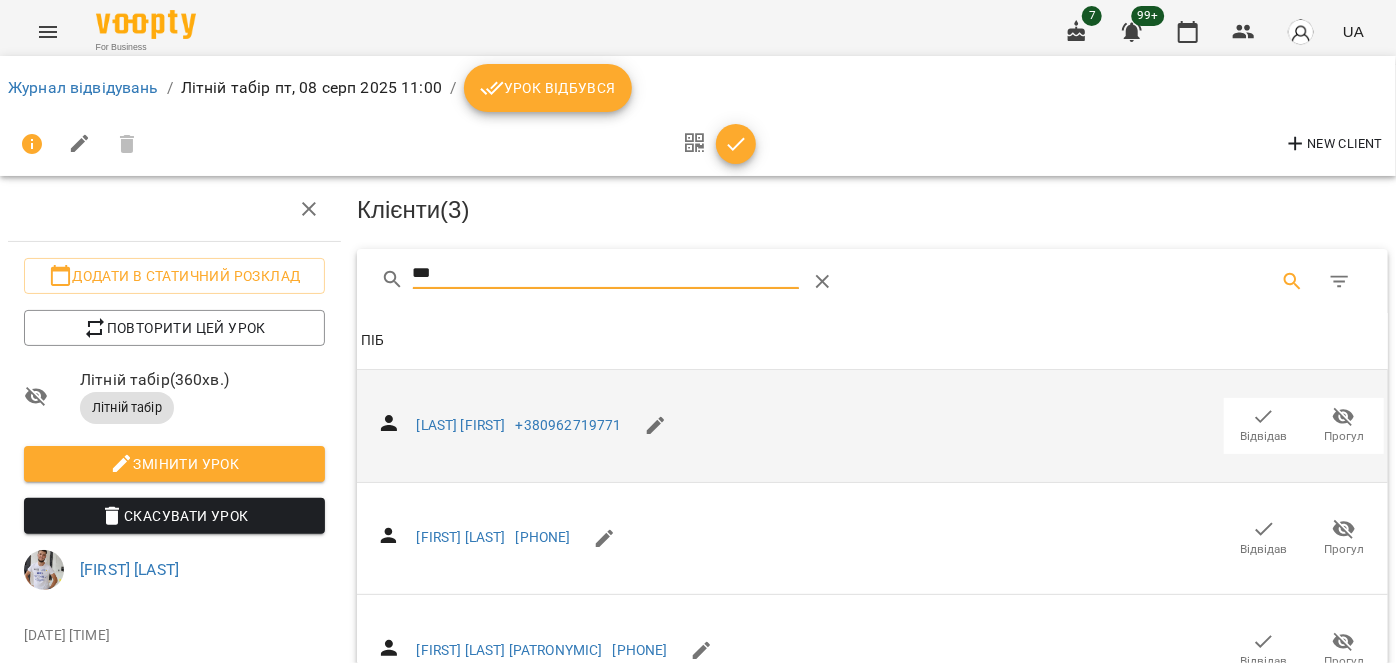 type on "***" 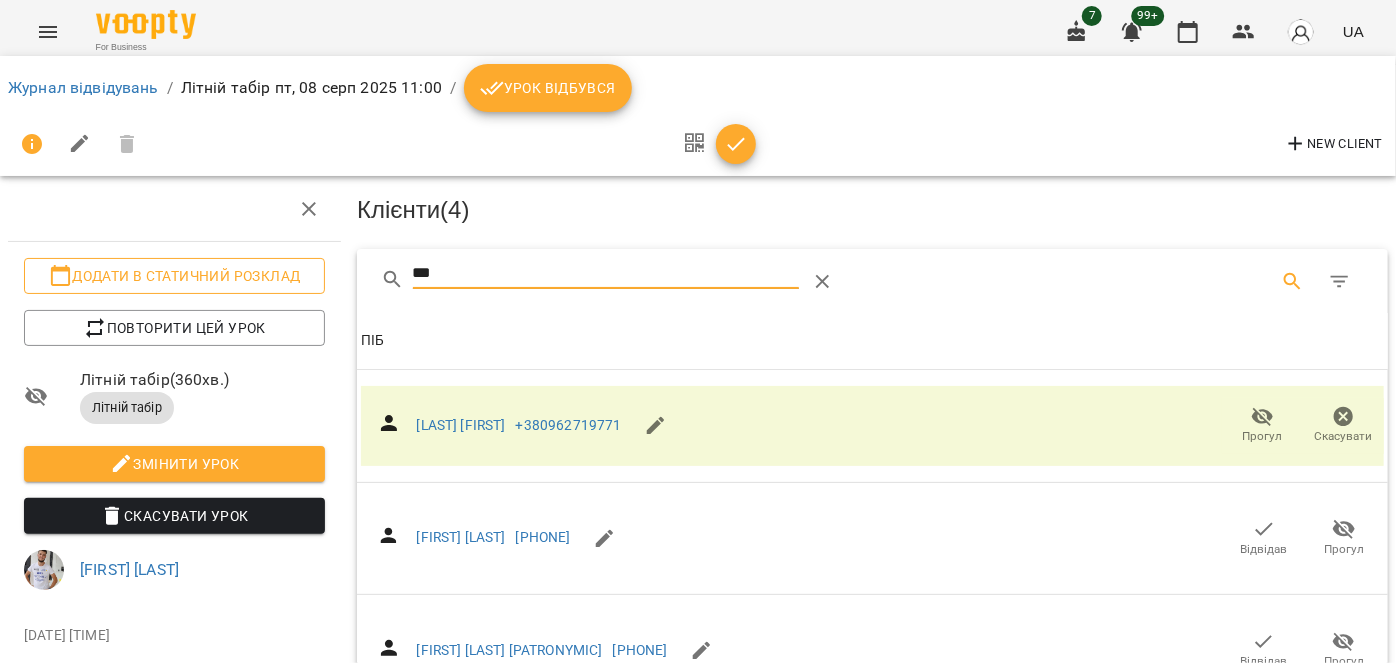 drag, startPoint x: 472, startPoint y: 280, endPoint x: 312, endPoint y: 279, distance: 160.00313 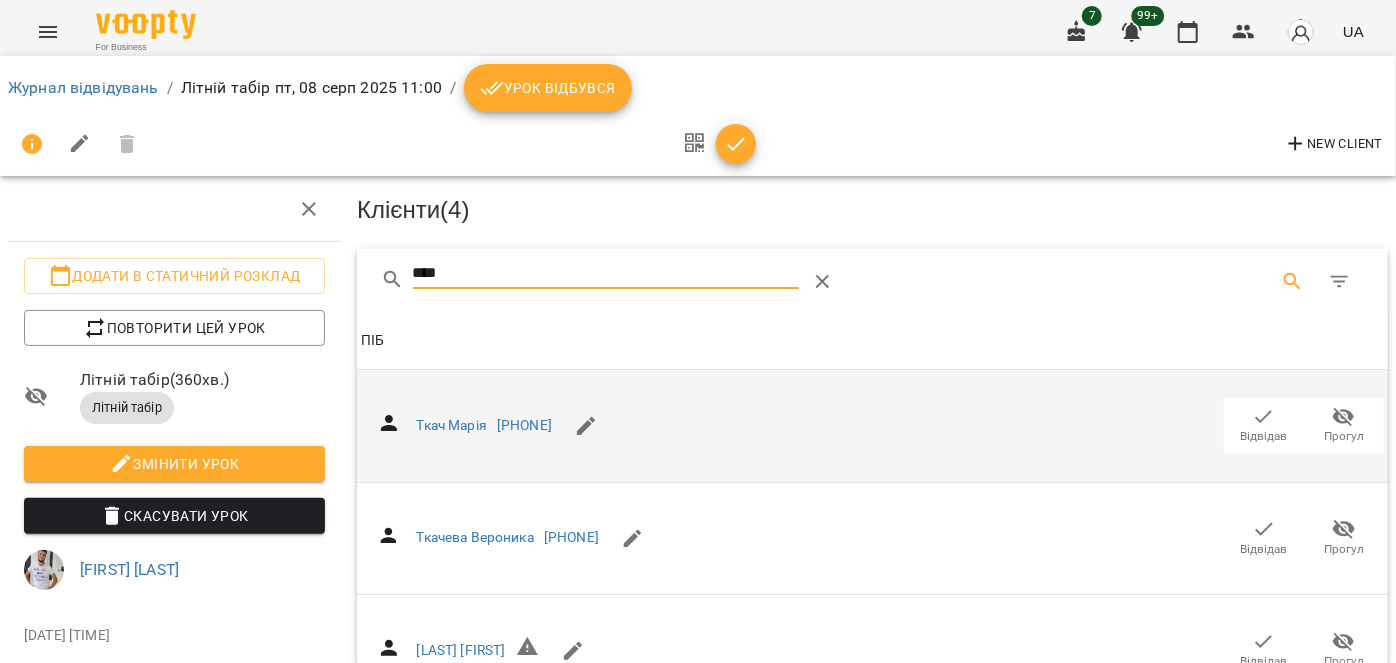 type on "****" 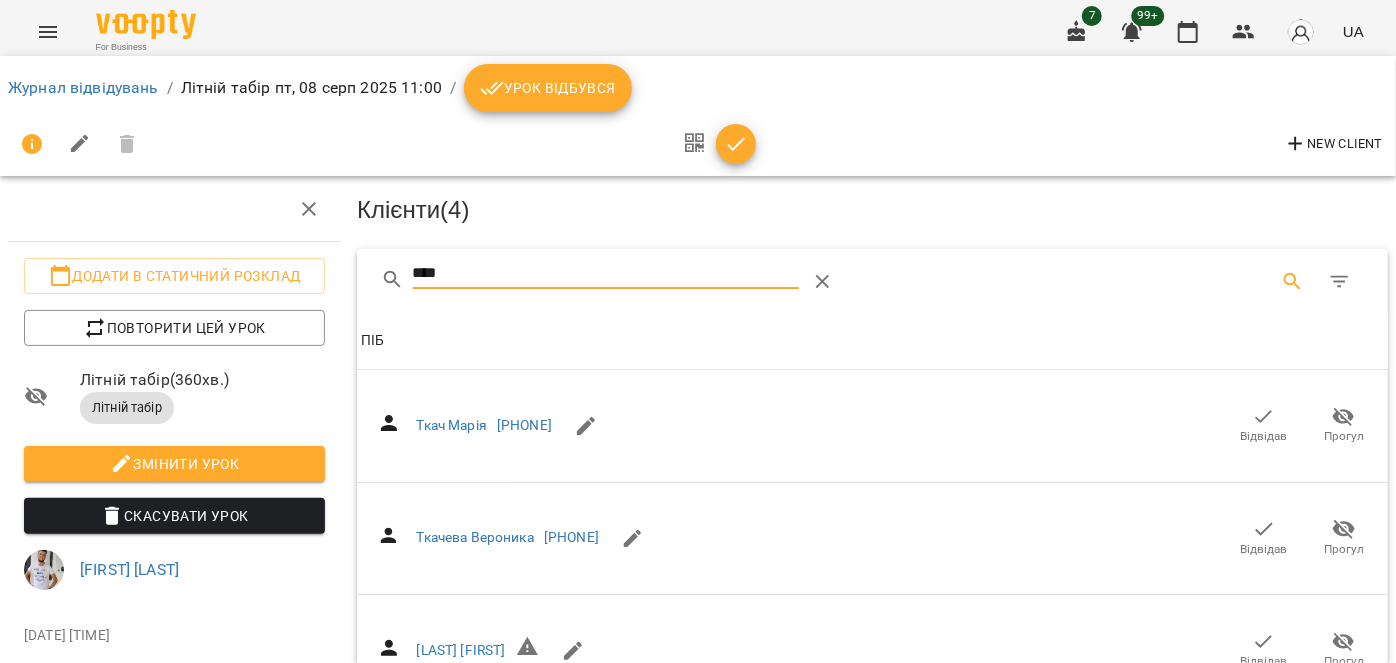 click on "Відвідав" at bounding box center [1264, 436] 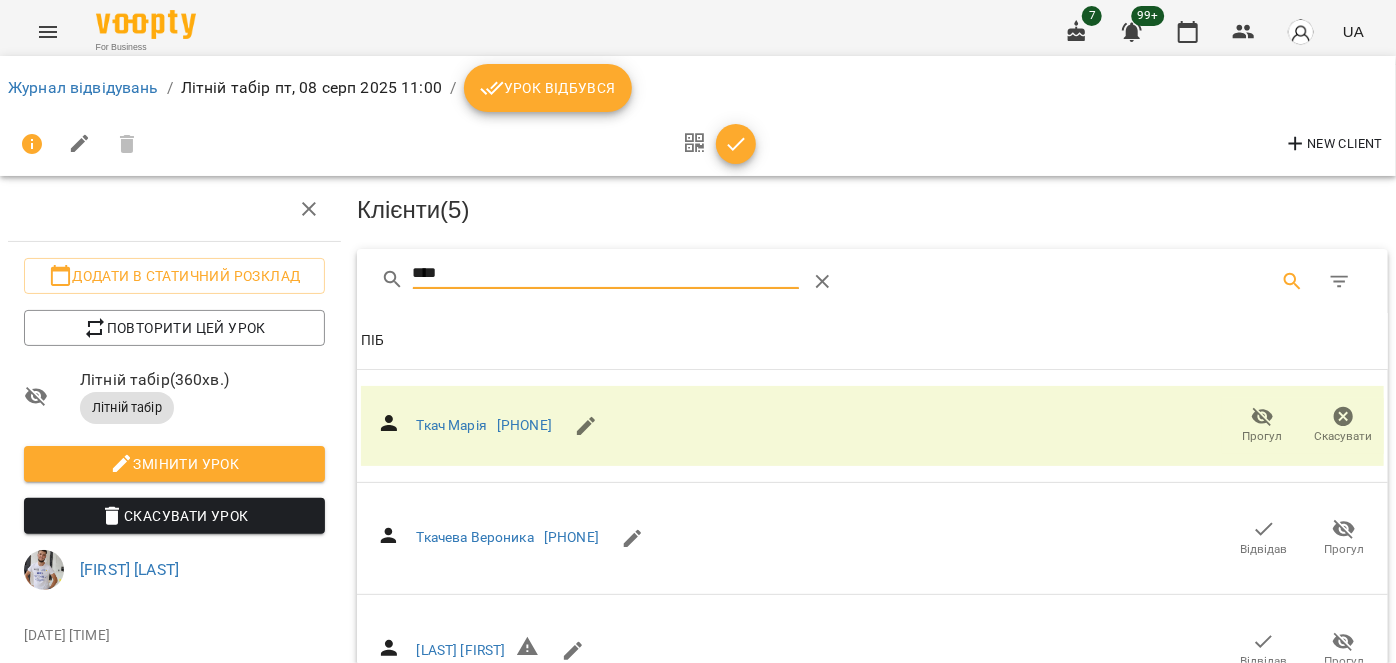 drag, startPoint x: 436, startPoint y: 268, endPoint x: 376, endPoint y: 272, distance: 60.133186 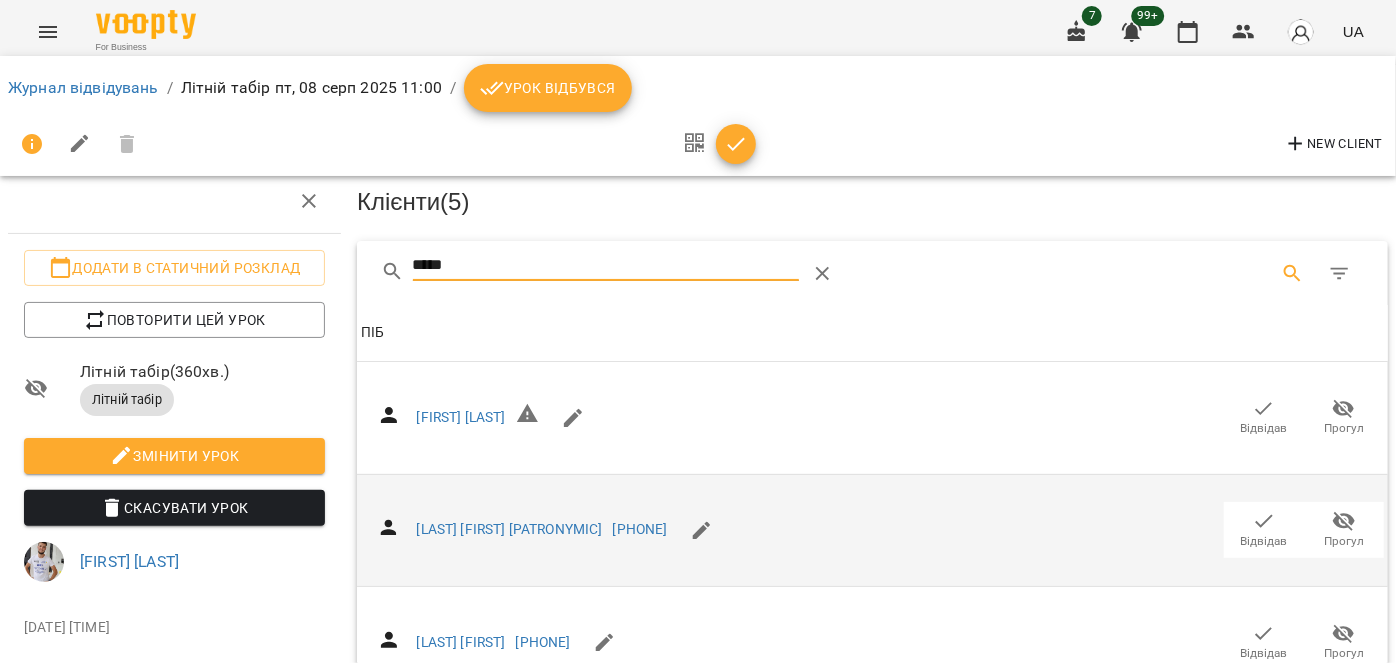 scroll, scrollTop: 272, scrollLeft: 0, axis: vertical 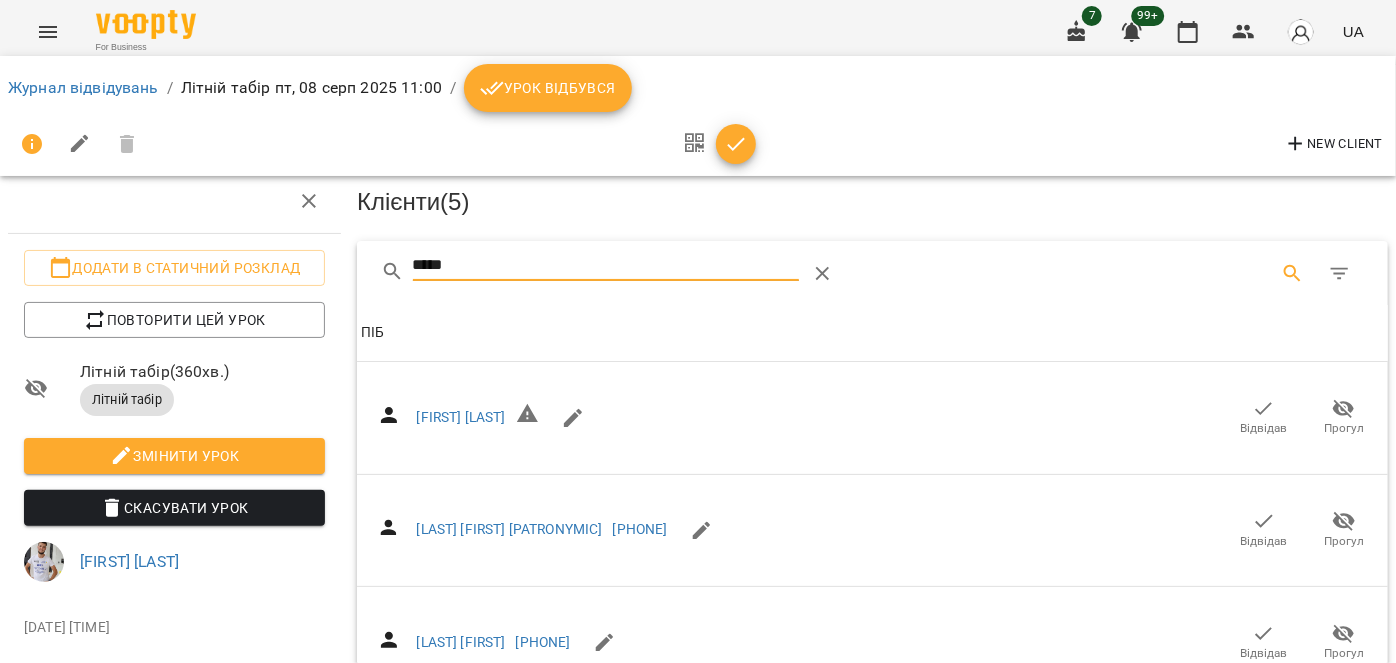 type on "*****" 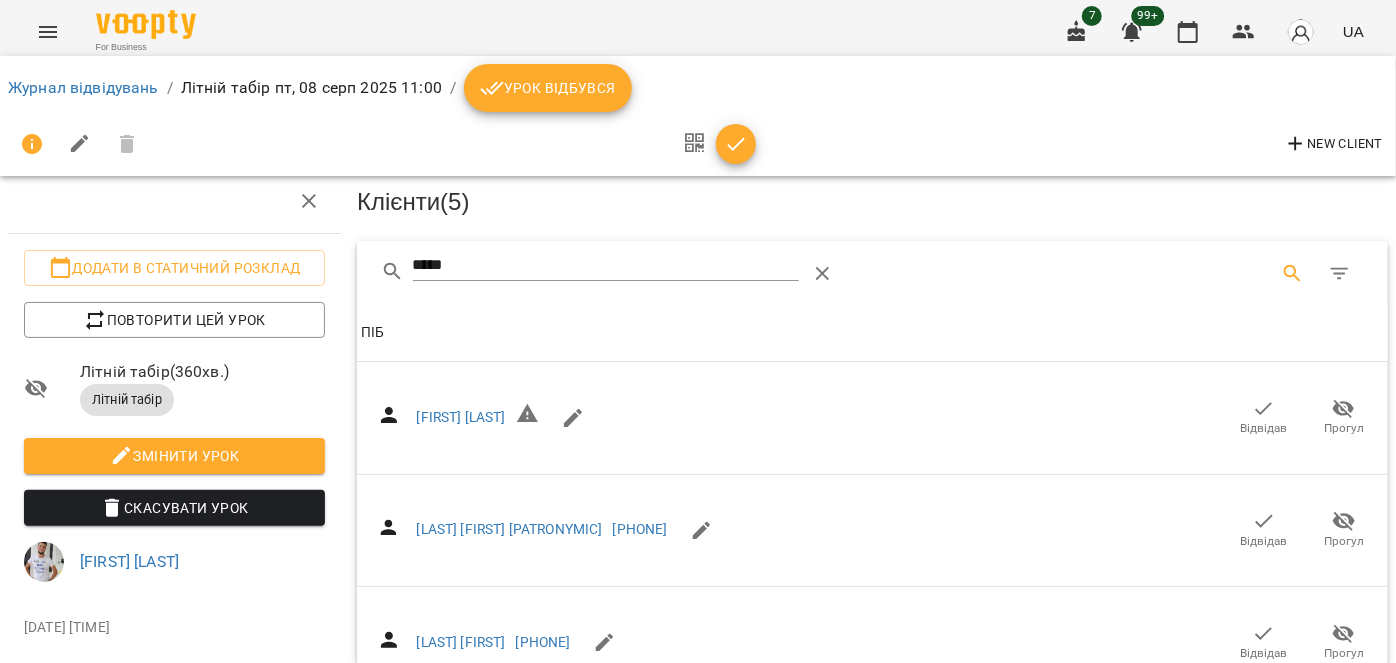 scroll, scrollTop: 0, scrollLeft: 0, axis: both 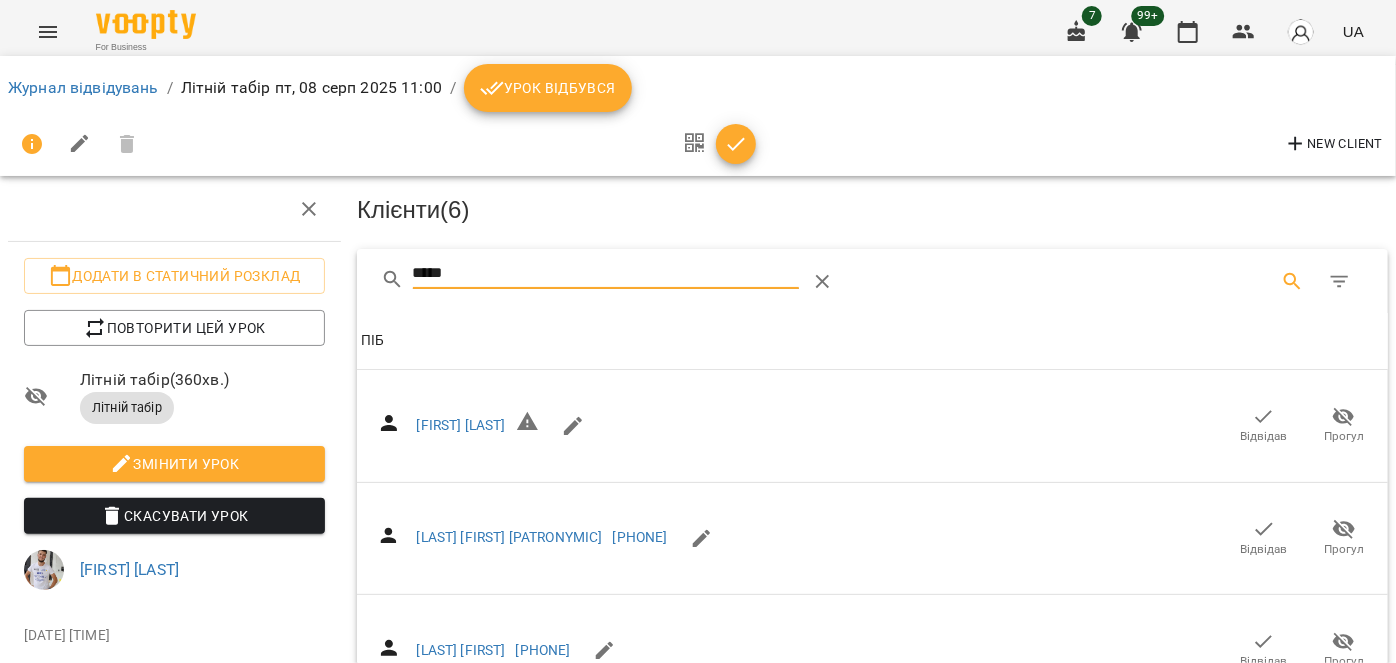 drag, startPoint x: 496, startPoint y: 281, endPoint x: 360, endPoint y: 269, distance: 136.52838 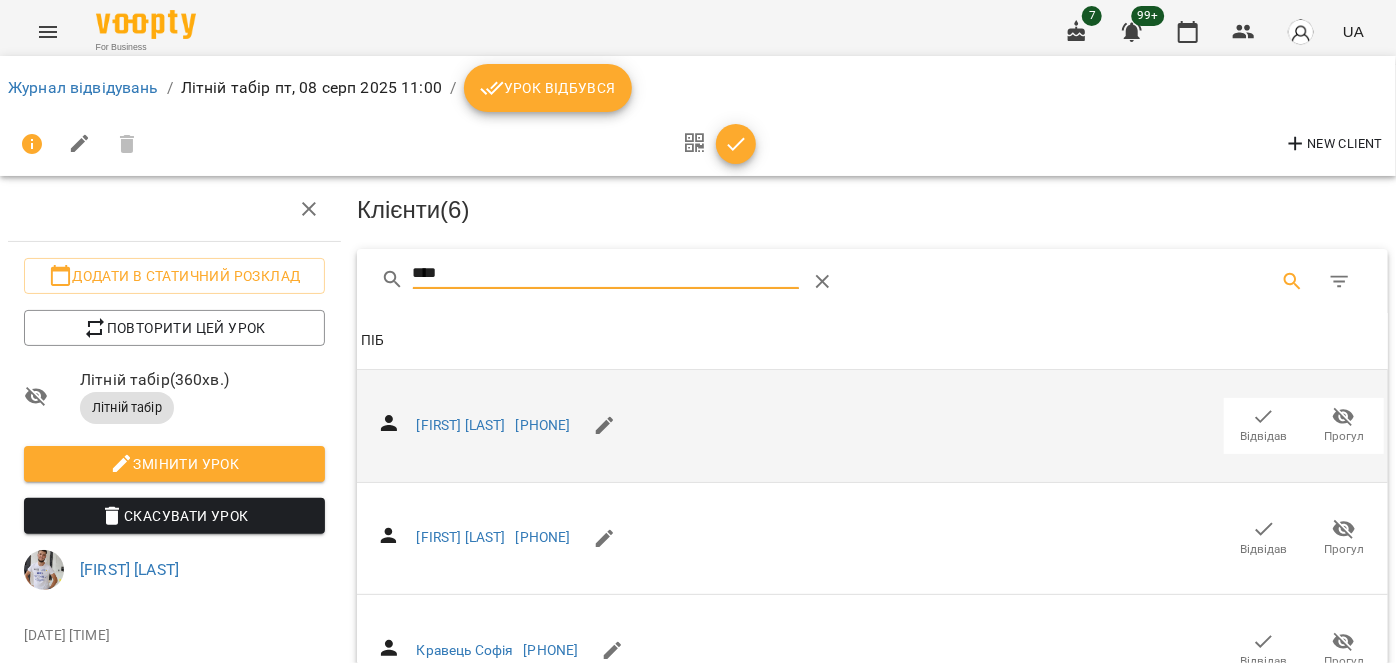 scroll, scrollTop: 90, scrollLeft: 0, axis: vertical 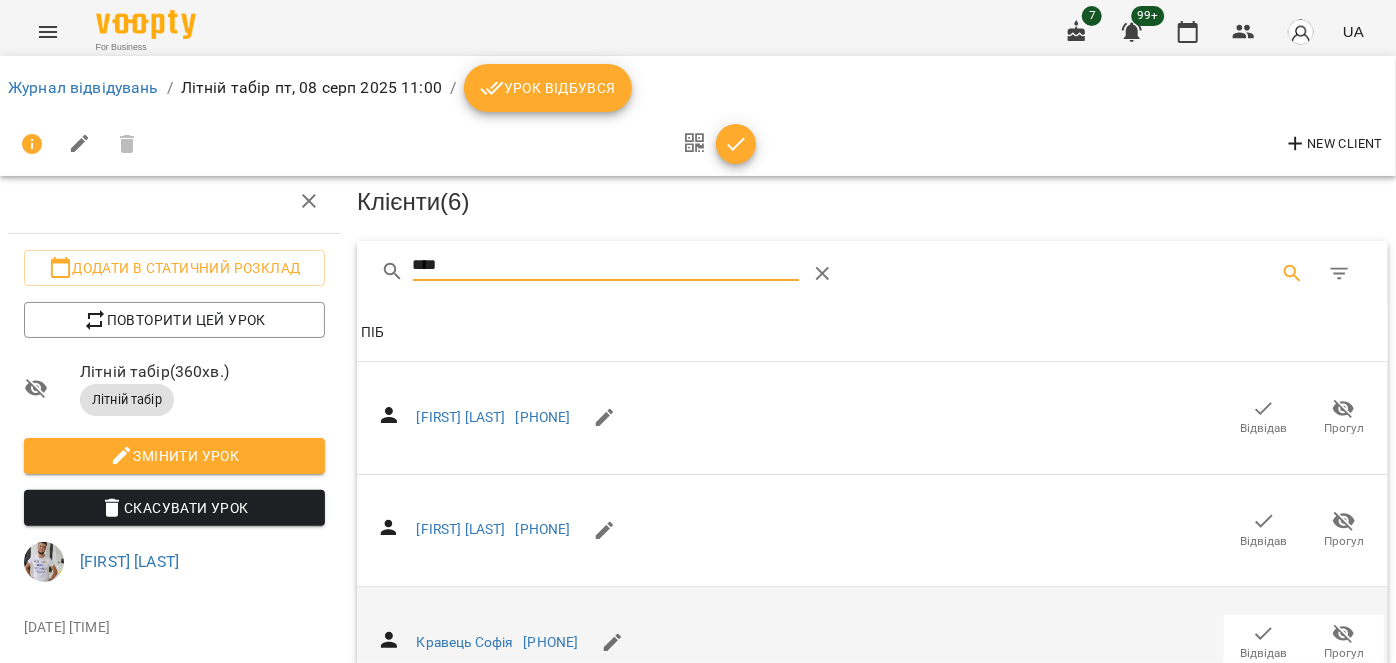 type on "****" 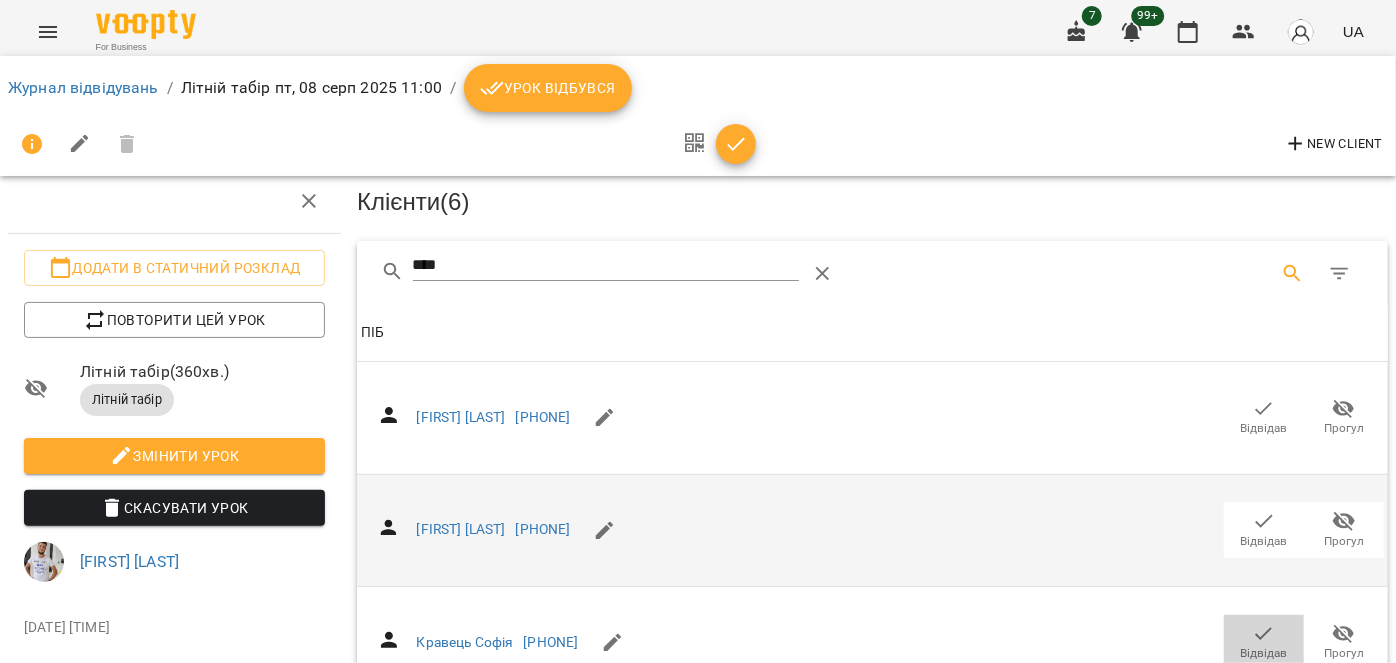 drag, startPoint x: 1251, startPoint y: 549, endPoint x: 620, endPoint y: 422, distance: 643.6536 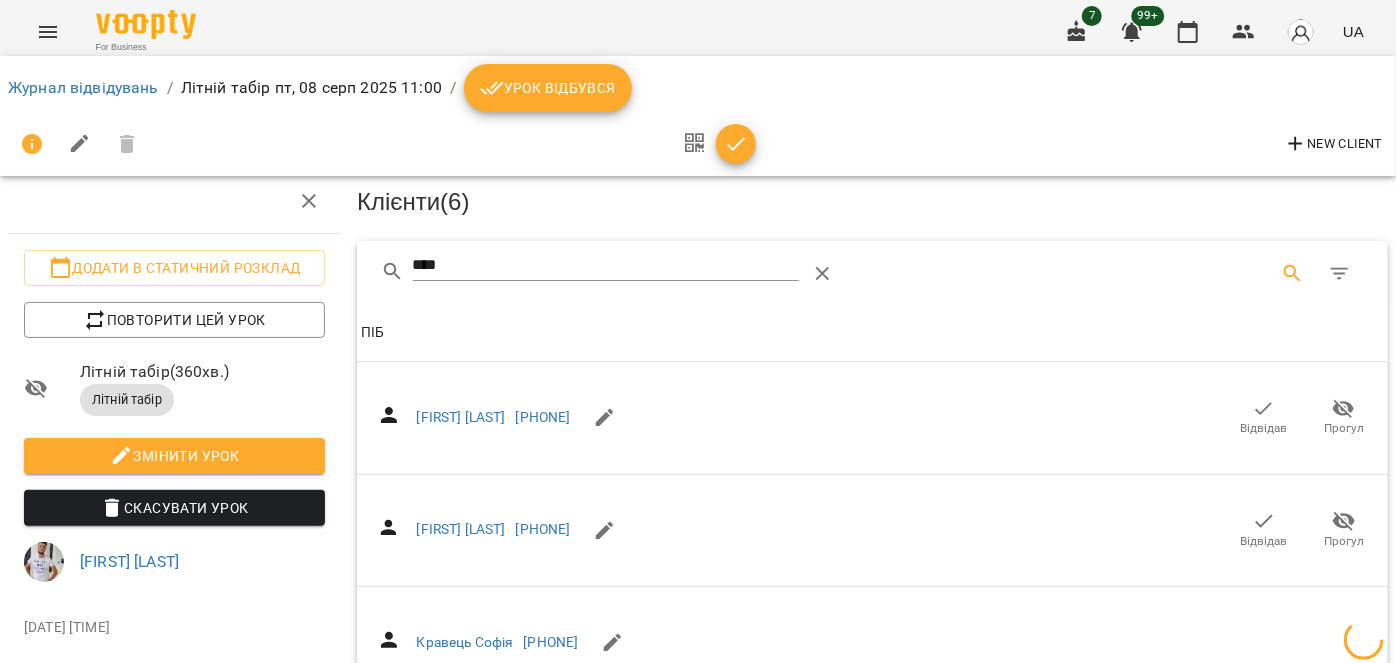 scroll, scrollTop: 0, scrollLeft: 0, axis: both 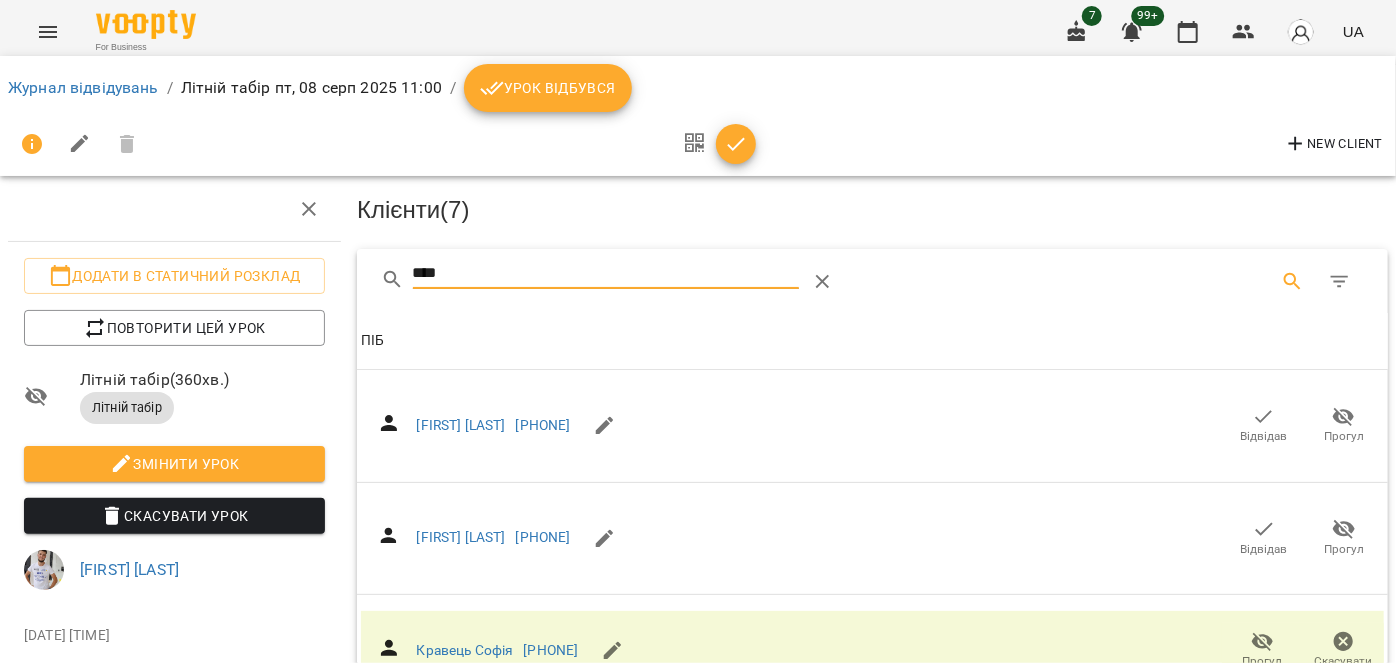 drag, startPoint x: 477, startPoint y: 272, endPoint x: 376, endPoint y: 274, distance: 101.0198 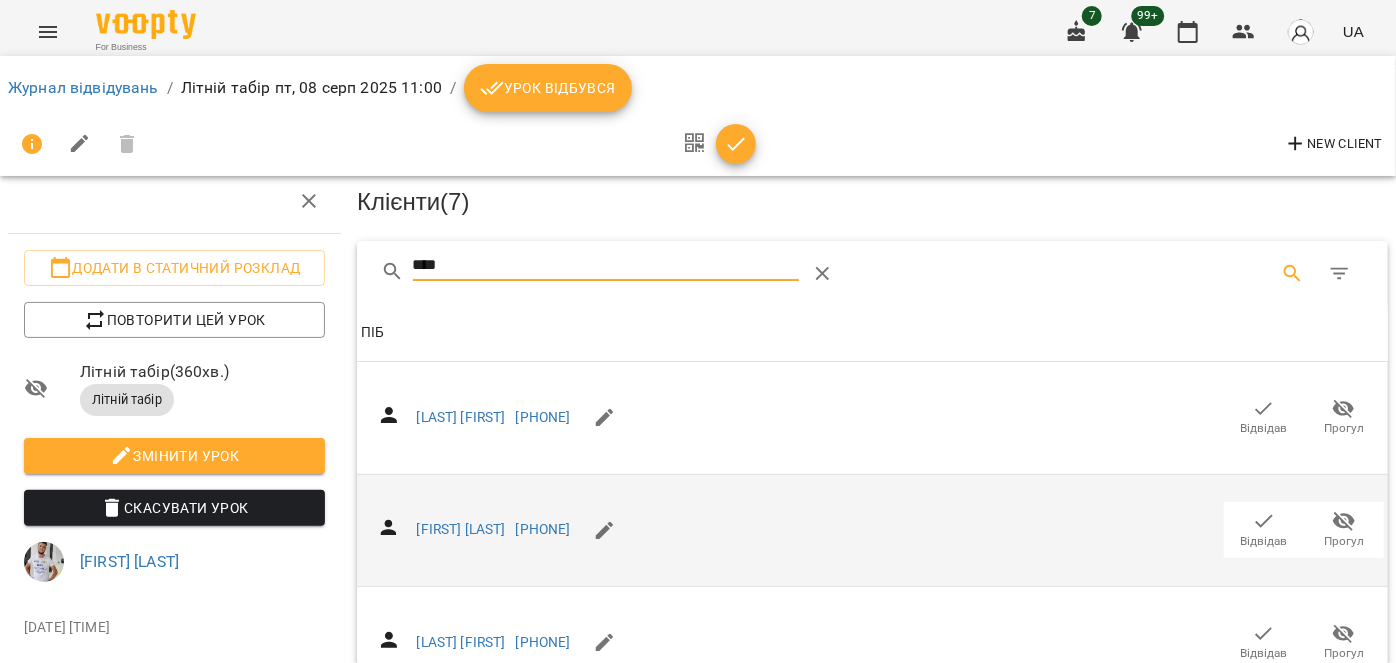 scroll, scrollTop: 181, scrollLeft: 0, axis: vertical 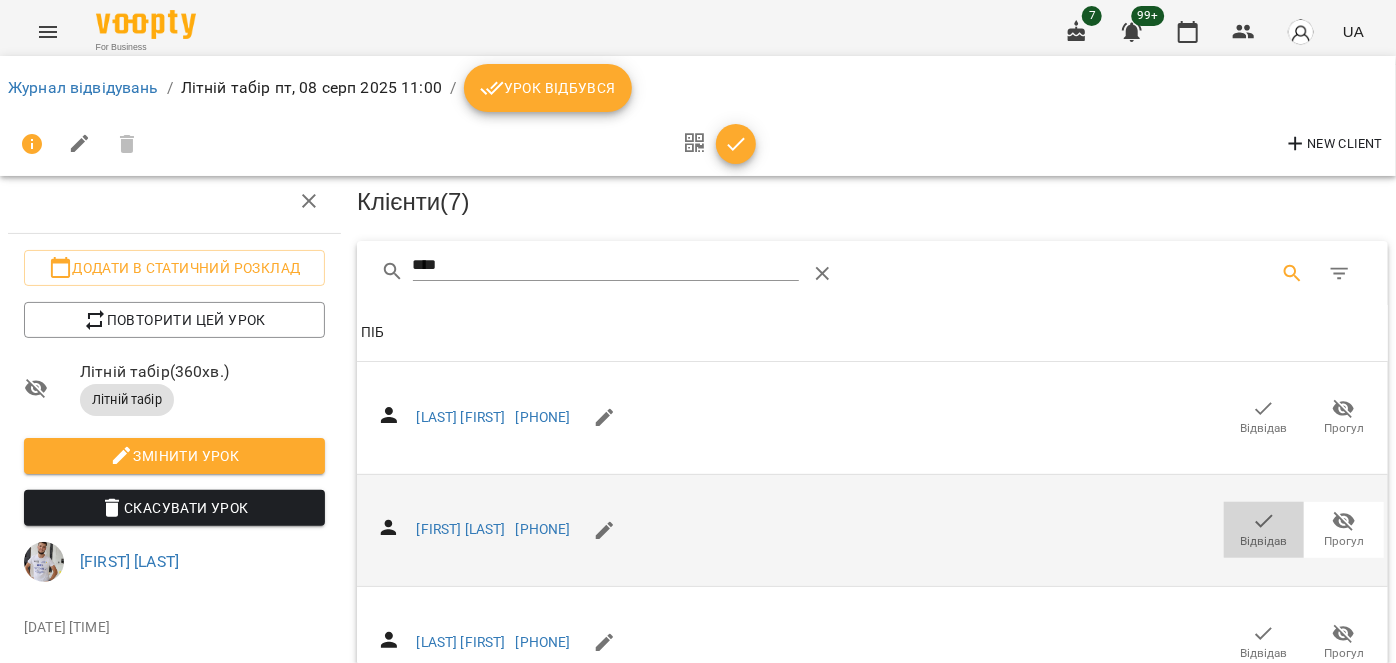 click 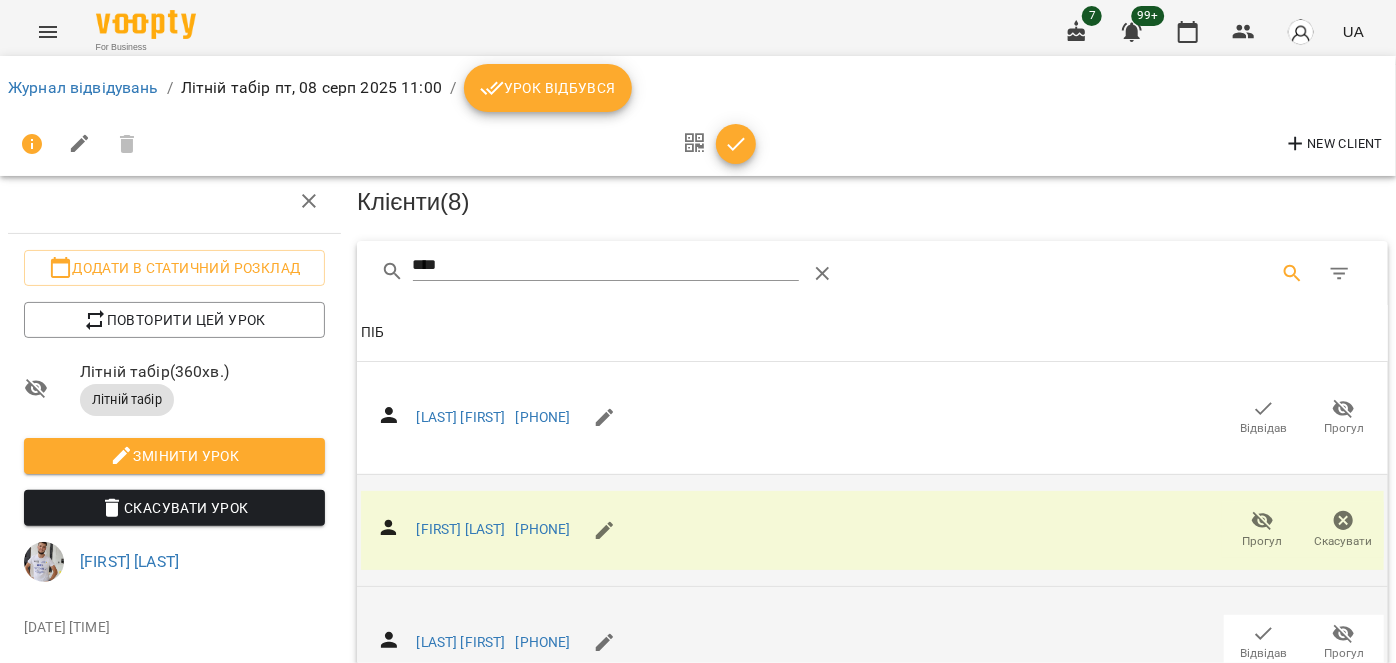 click 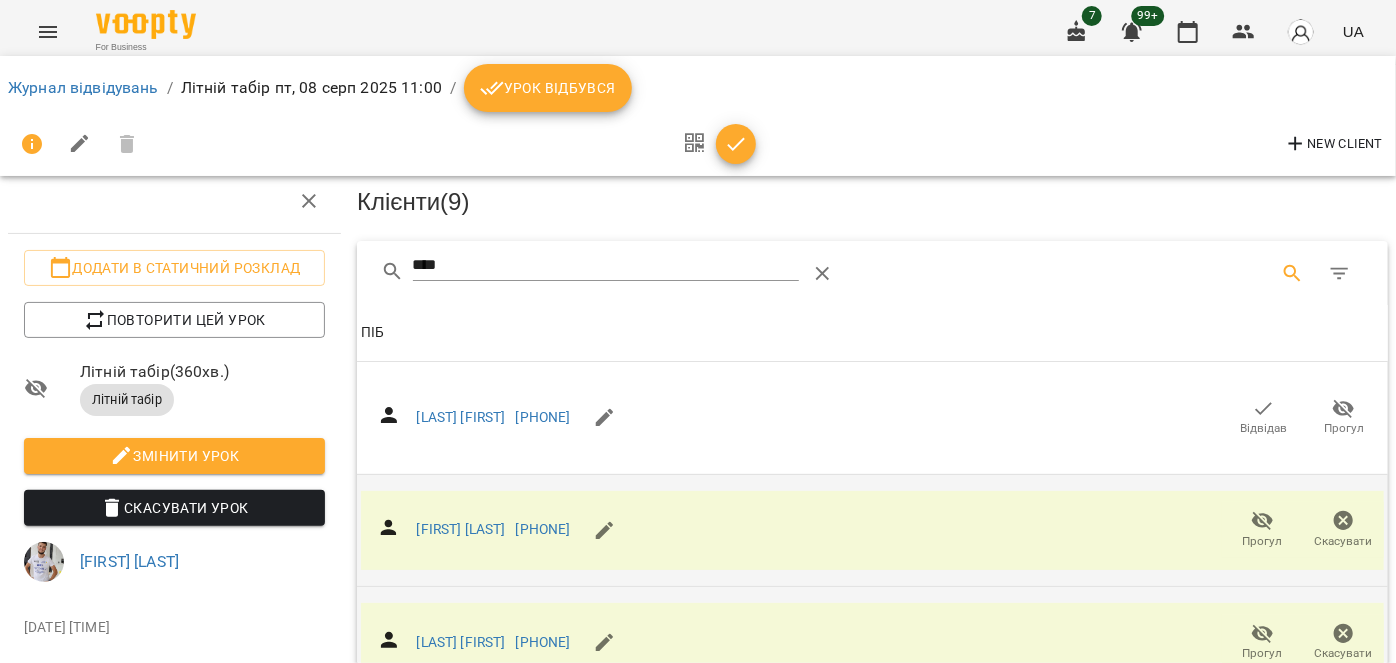 click 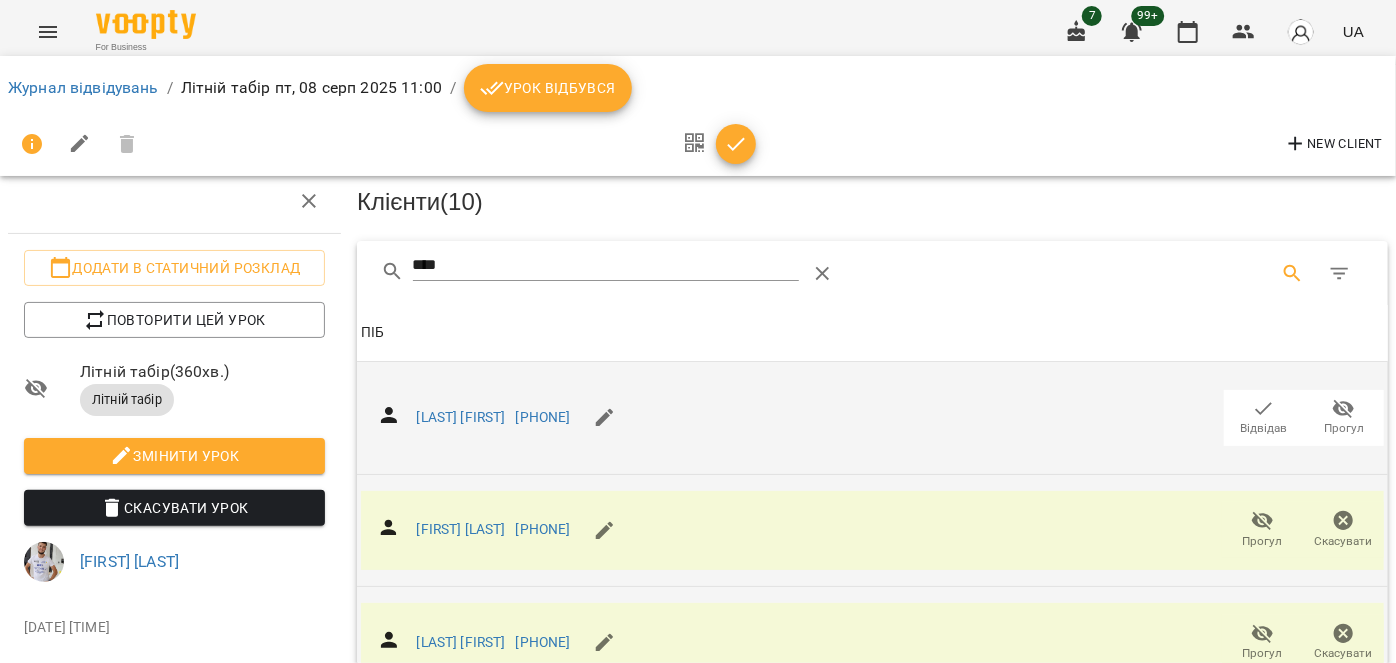 scroll, scrollTop: 0, scrollLeft: 0, axis: both 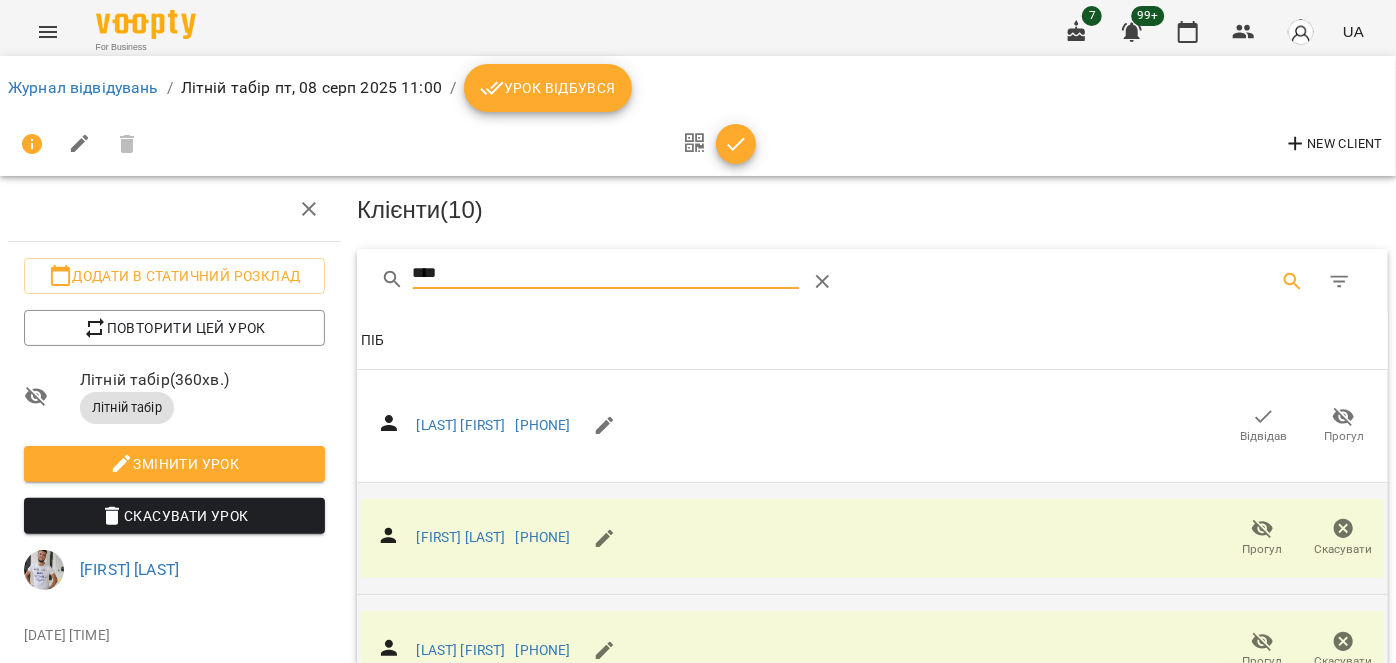 drag, startPoint x: 467, startPoint y: 270, endPoint x: 376, endPoint y: 264, distance: 91.197586 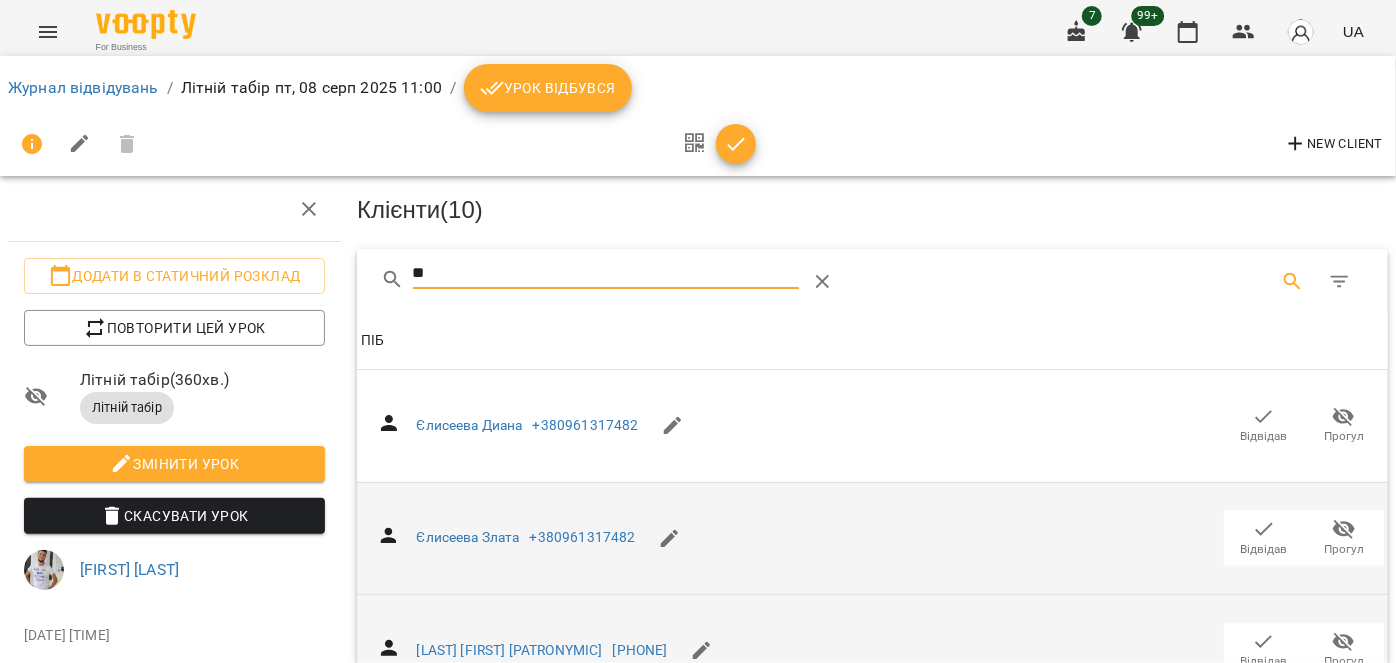 type on "**" 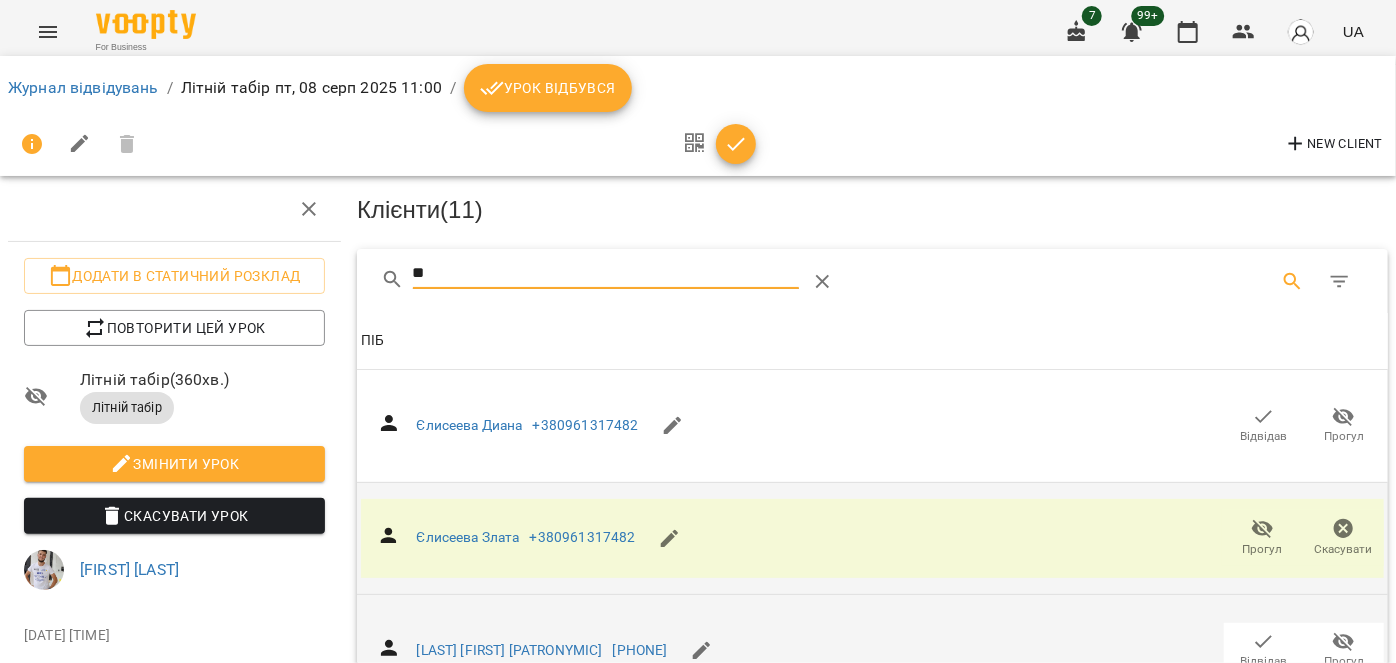 drag, startPoint x: 468, startPoint y: 264, endPoint x: 378, endPoint y: 275, distance: 90.66973 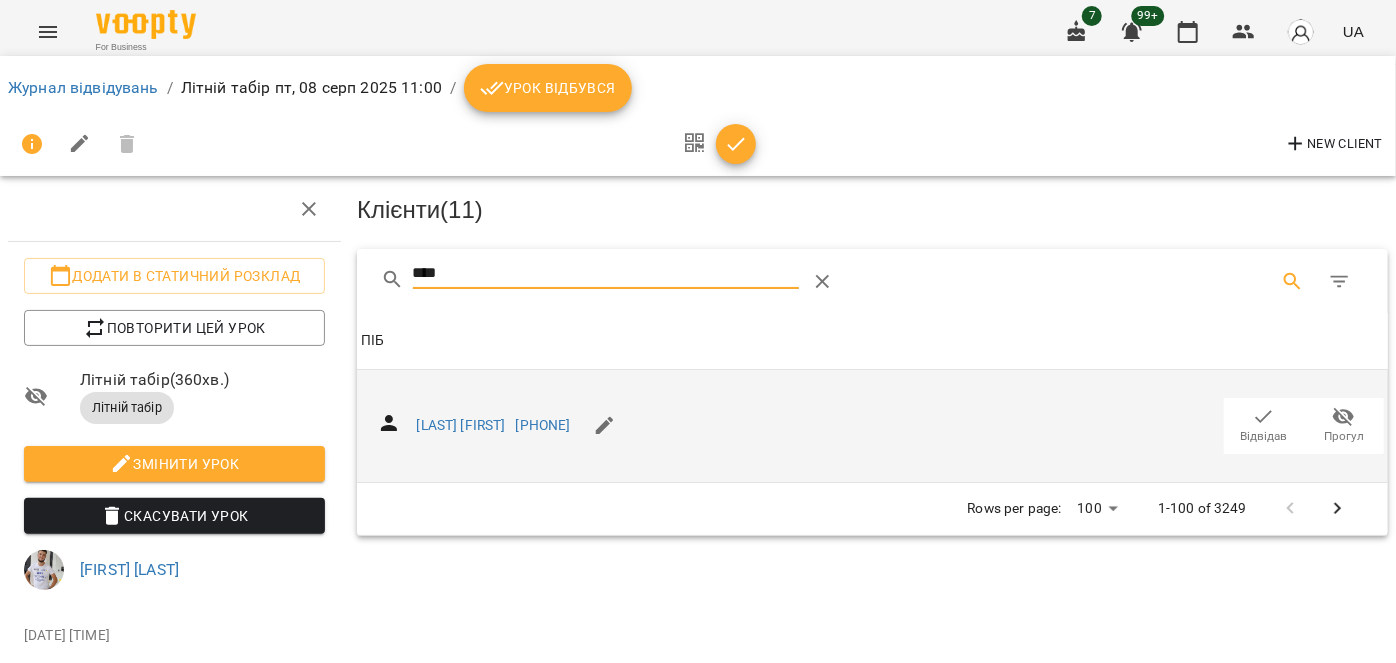 type on "****" 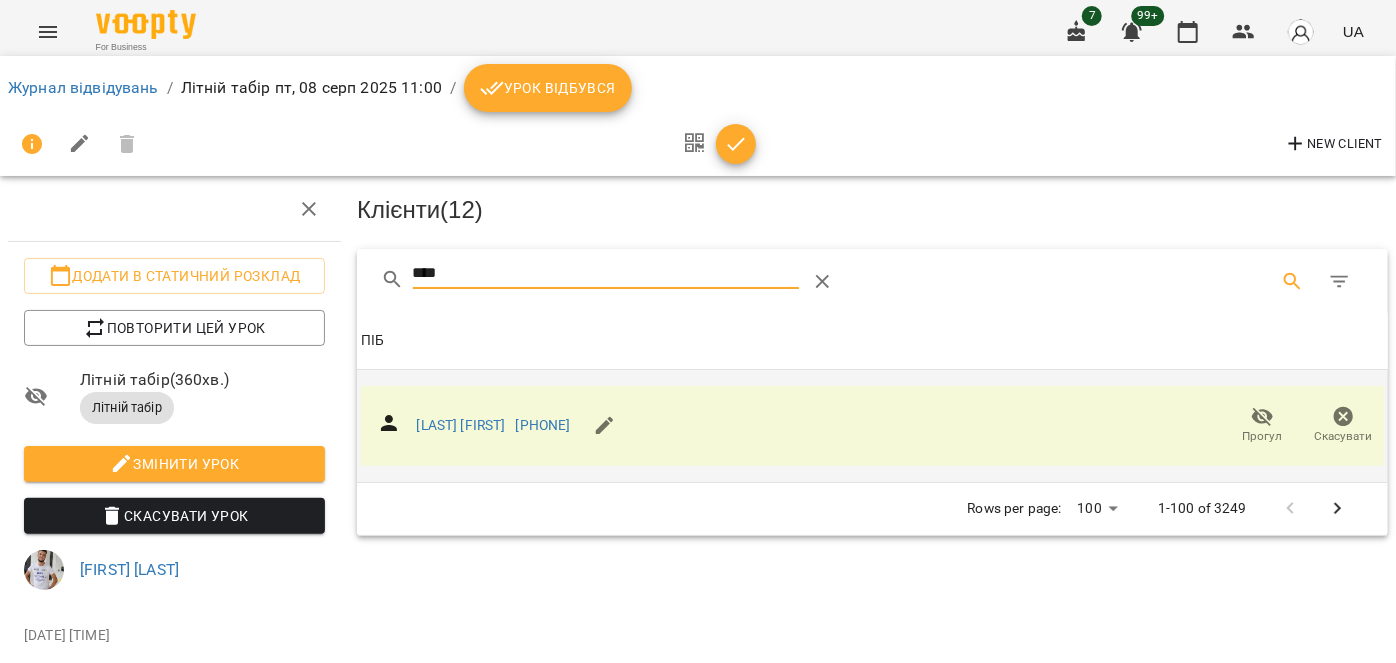 drag, startPoint x: 396, startPoint y: 267, endPoint x: 383, endPoint y: 262, distance: 13.928389 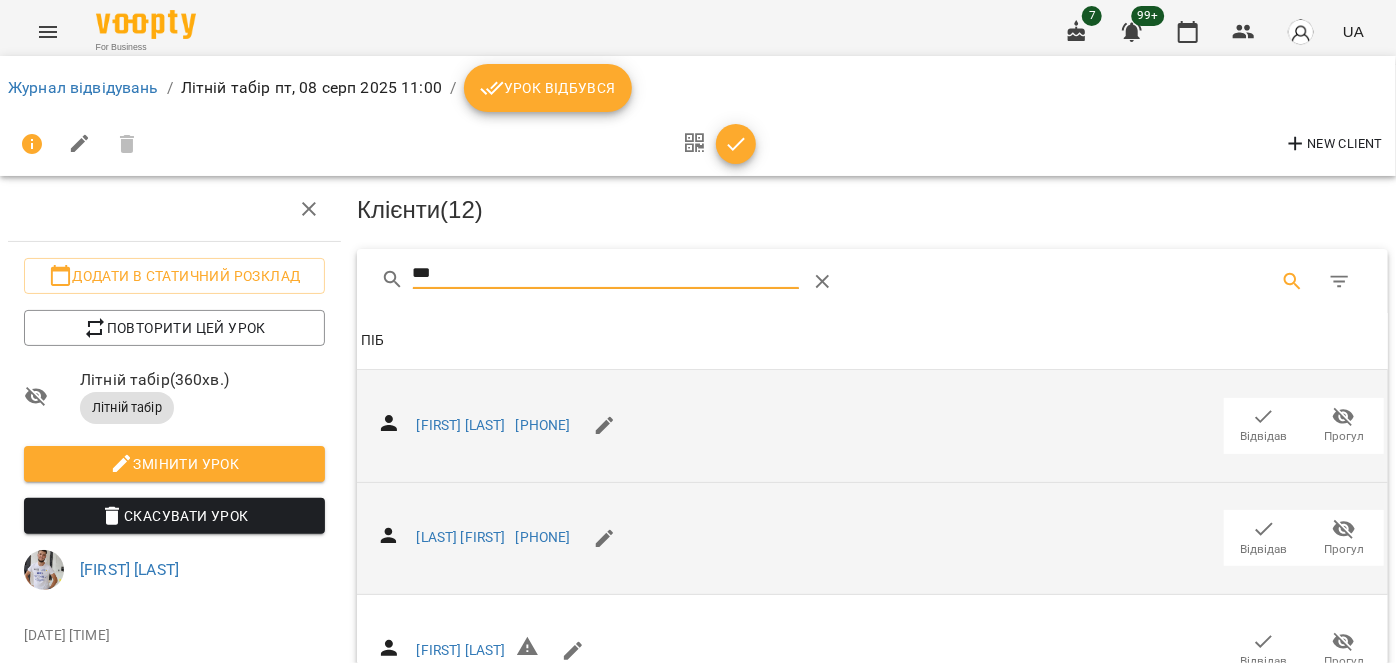 type on "***" 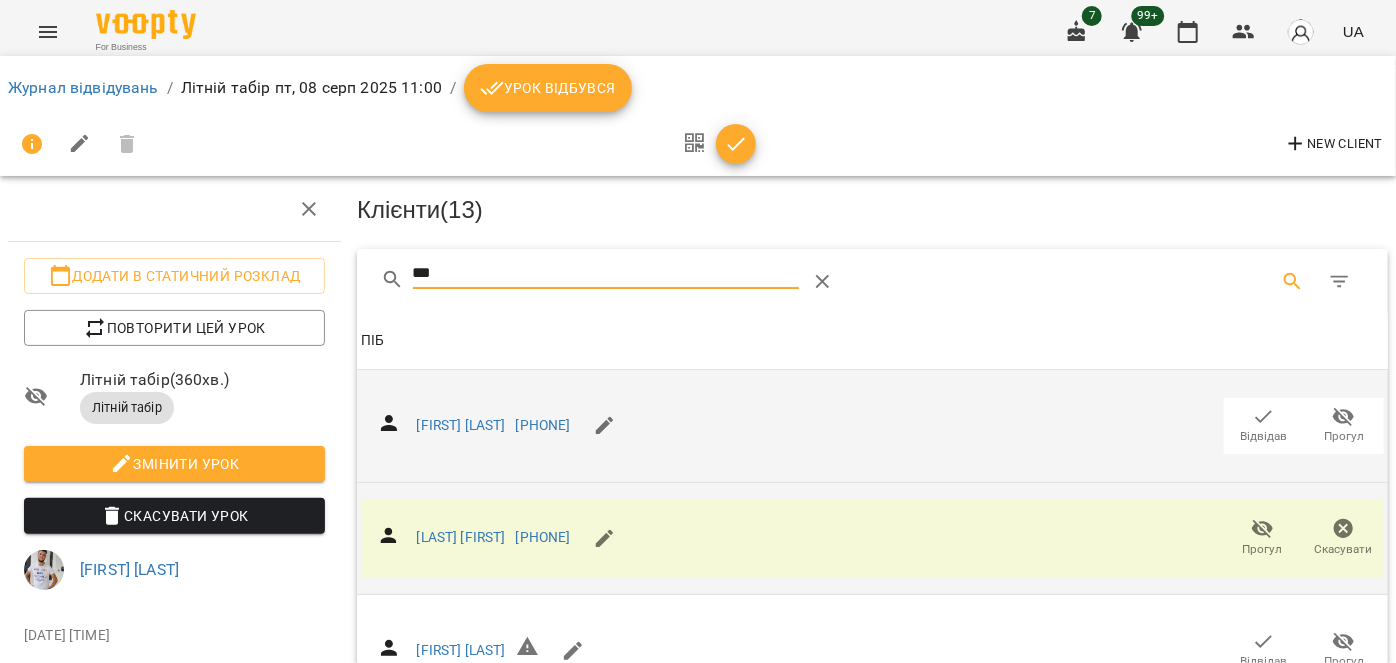 drag, startPoint x: 490, startPoint y: 272, endPoint x: 378, endPoint y: 270, distance: 112.01785 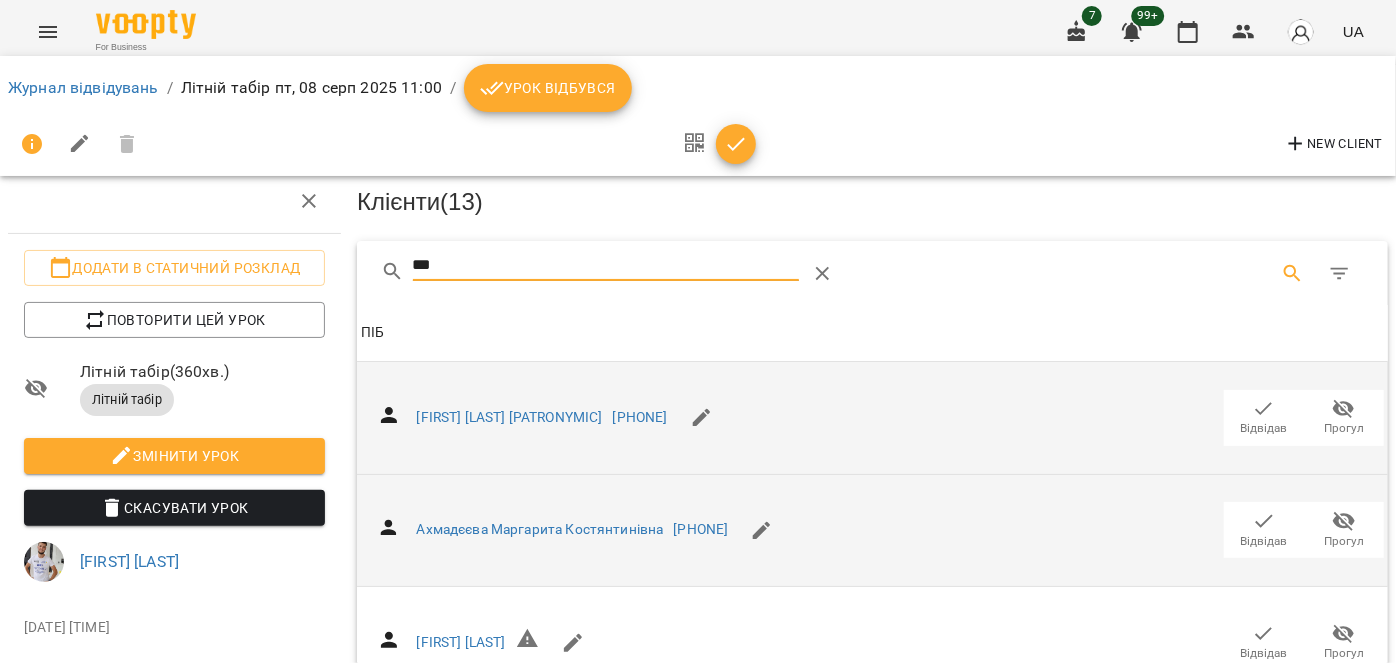 scroll, scrollTop: 0, scrollLeft: 0, axis: both 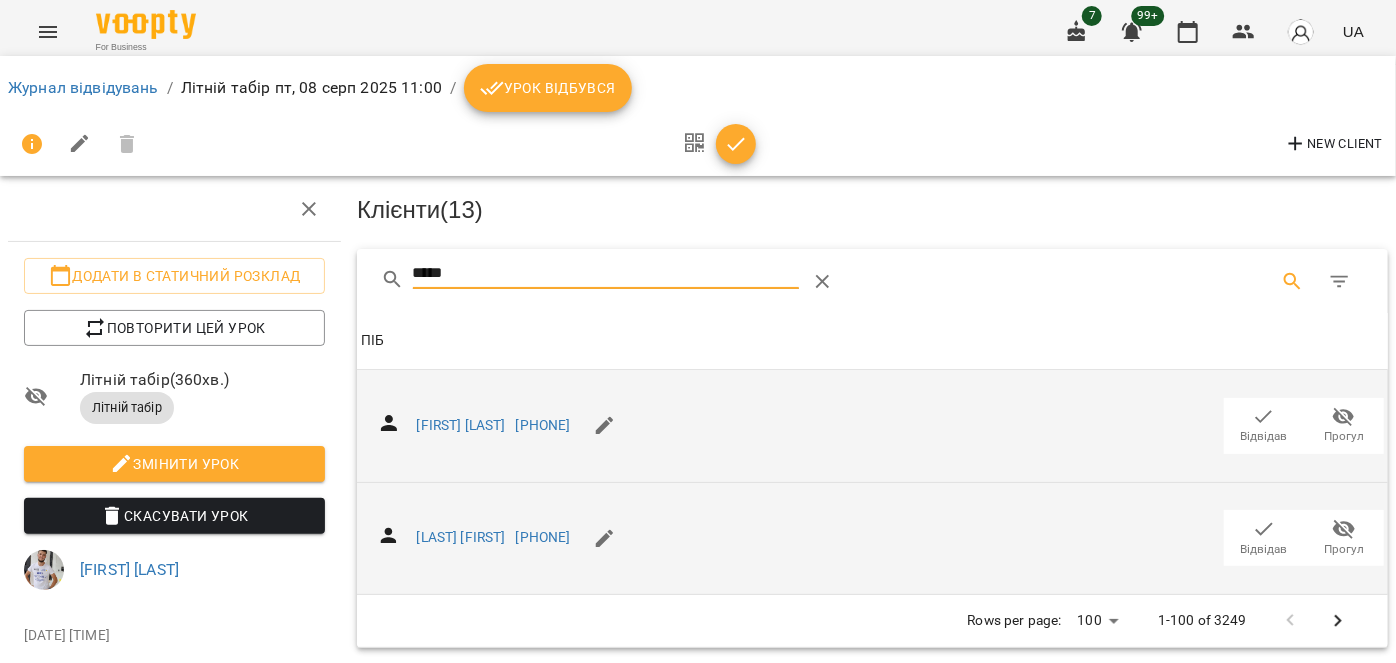 type on "*****" 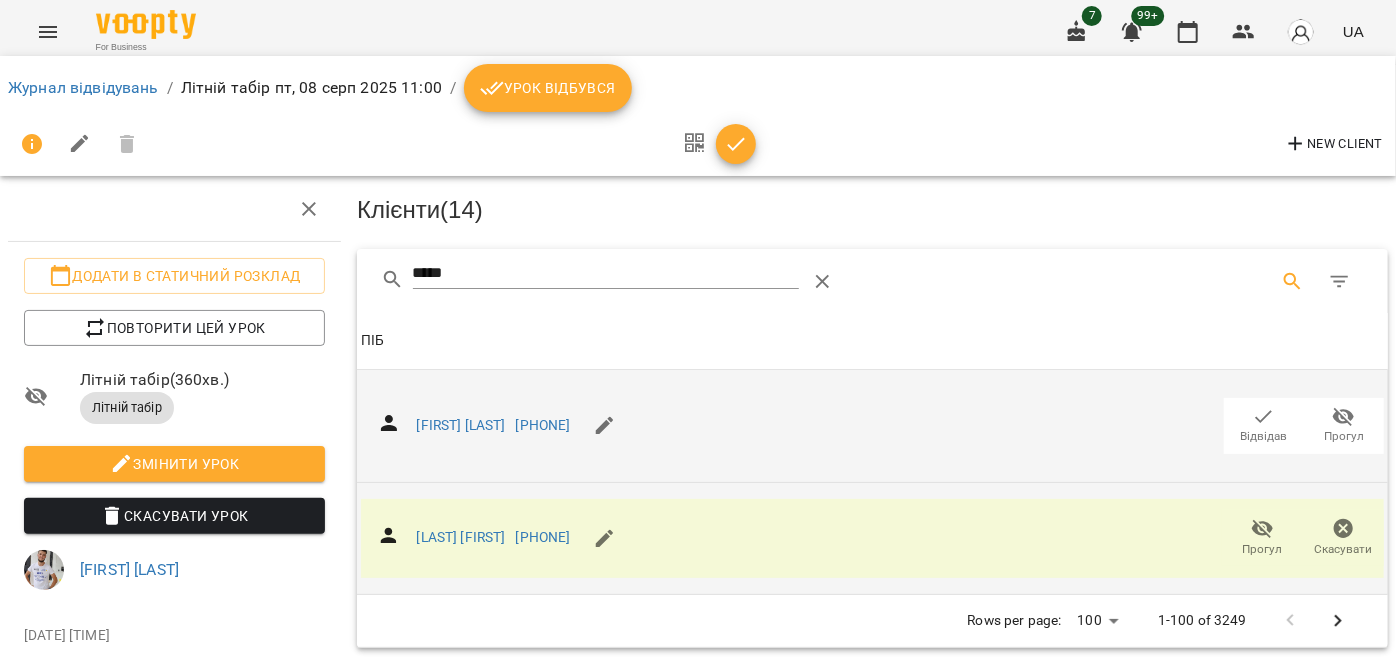 click 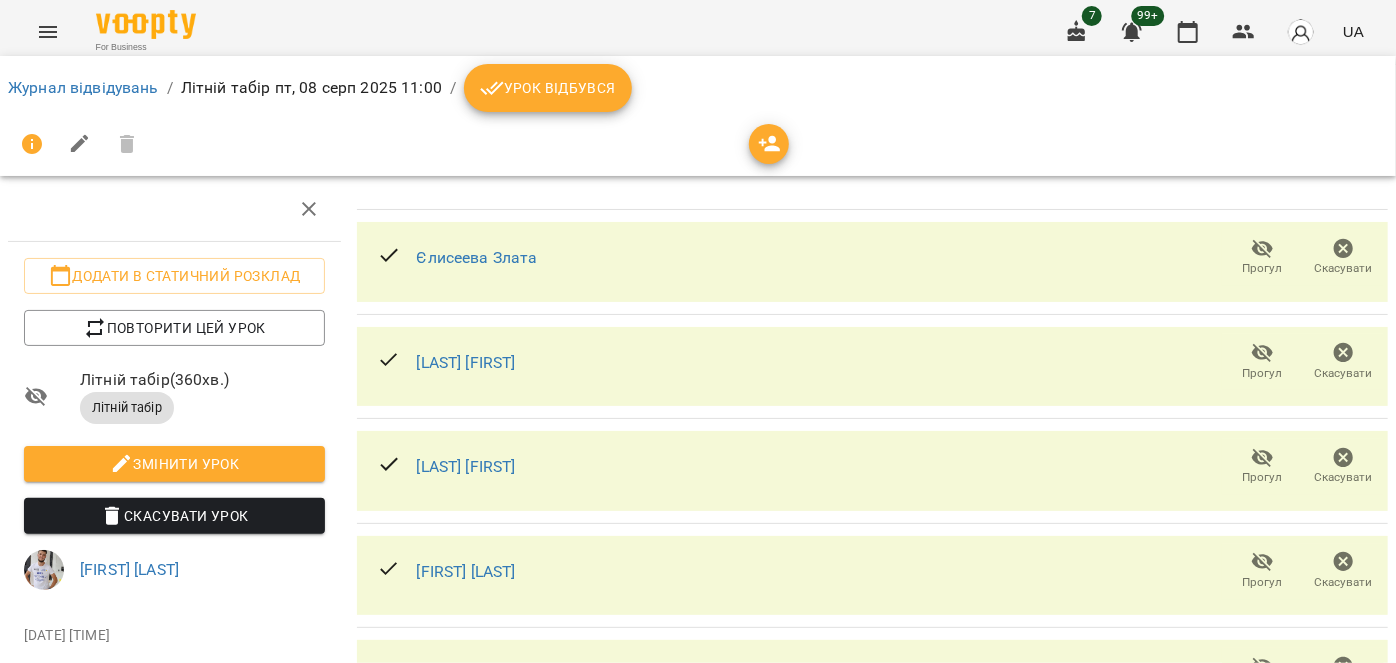 click on "Урок відбувся" at bounding box center [548, 88] 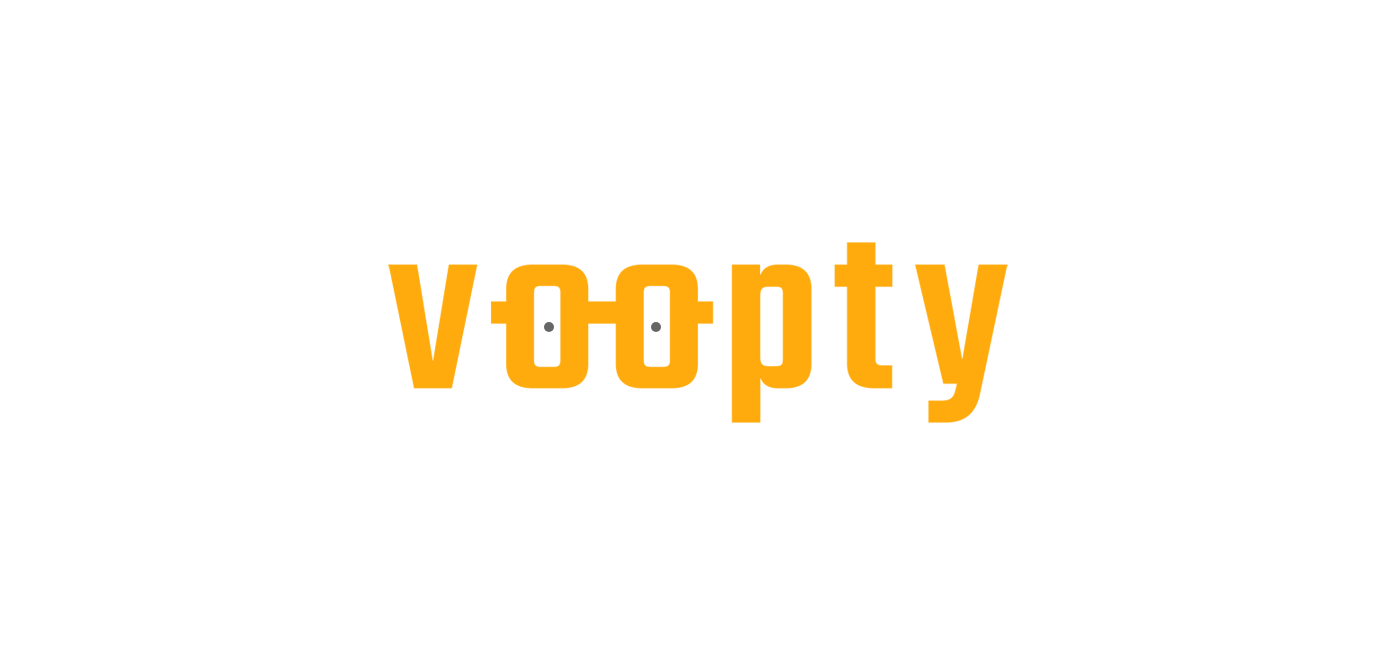 scroll, scrollTop: 0, scrollLeft: 0, axis: both 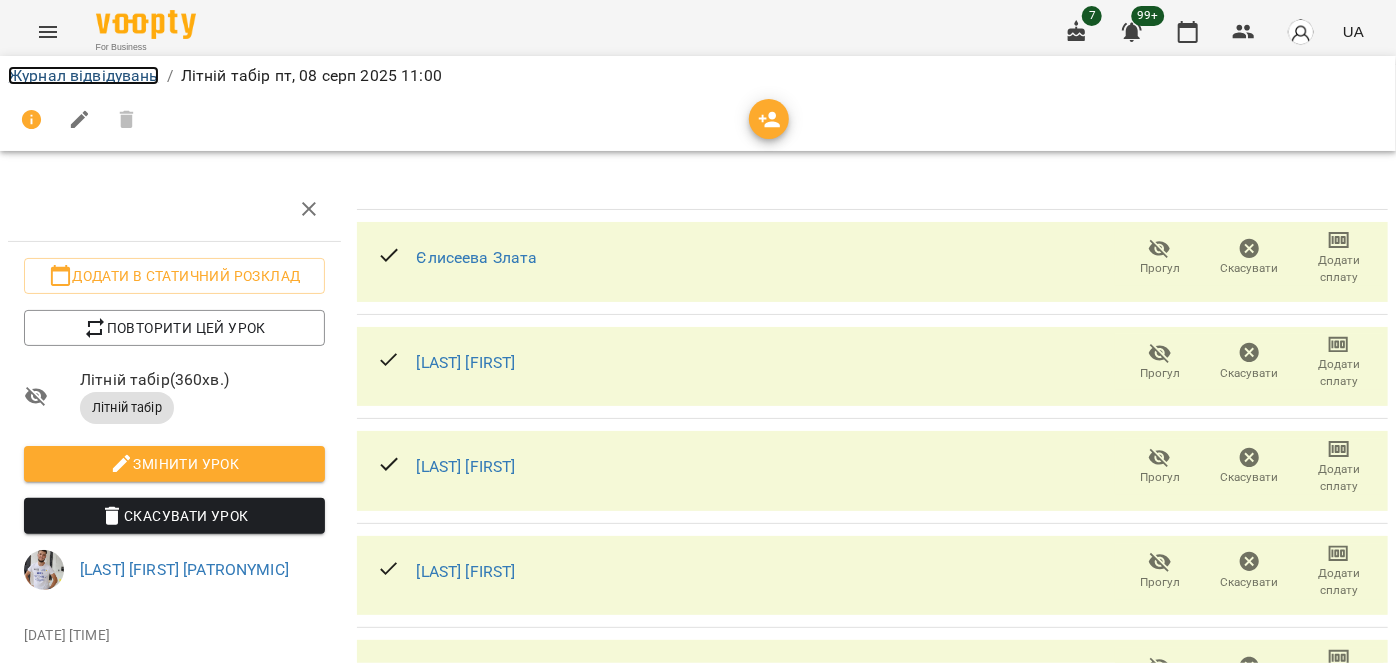click on "Журнал відвідувань" at bounding box center [83, 75] 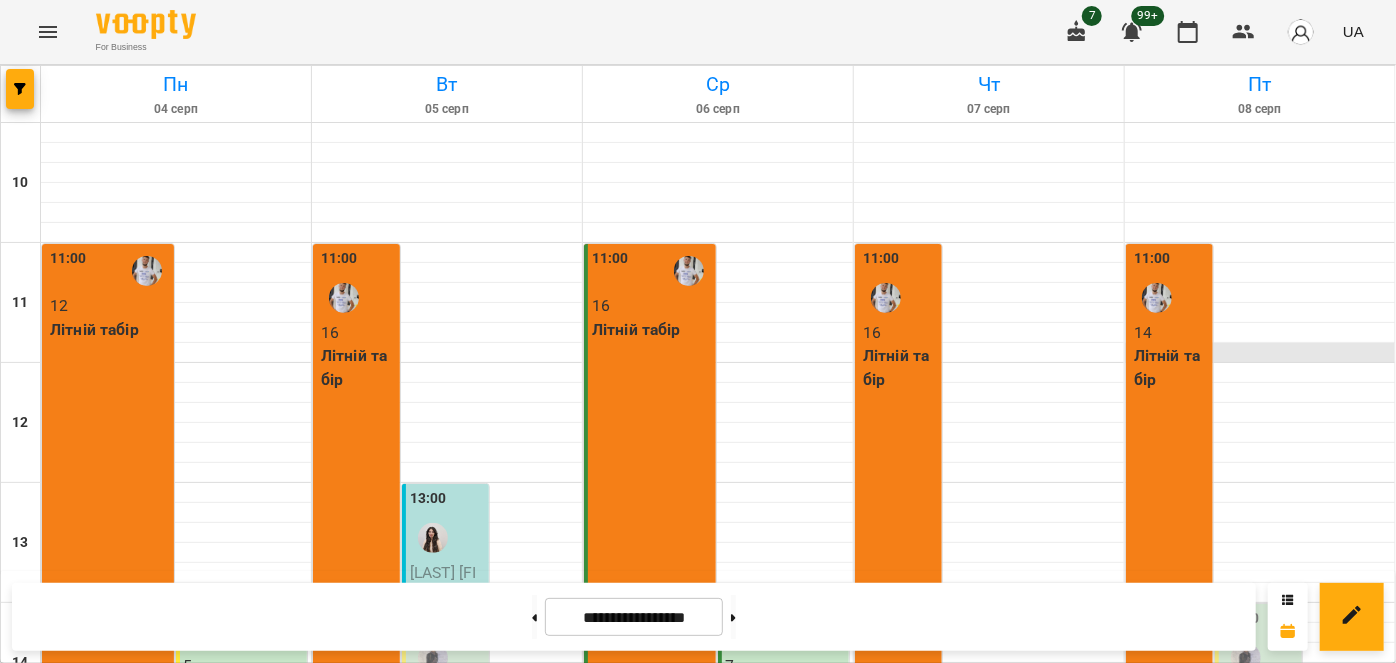 scroll, scrollTop: 454, scrollLeft: 0, axis: vertical 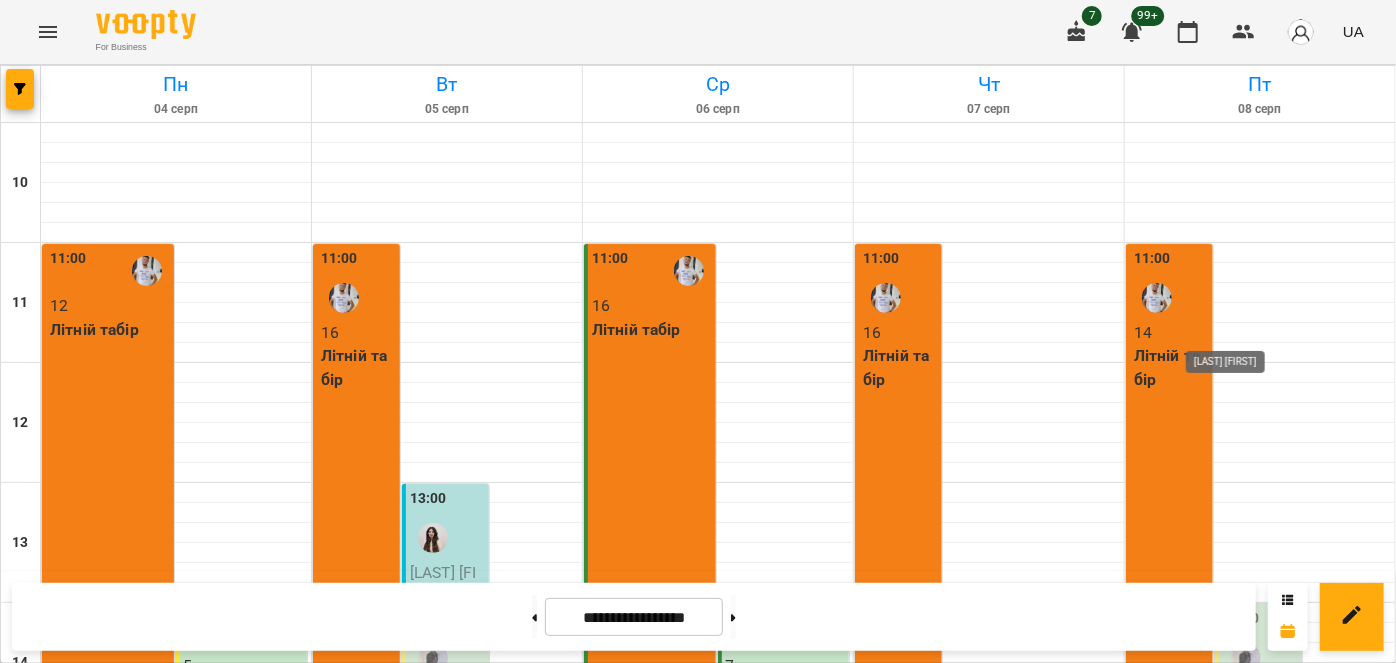 click at bounding box center [1246, 778] 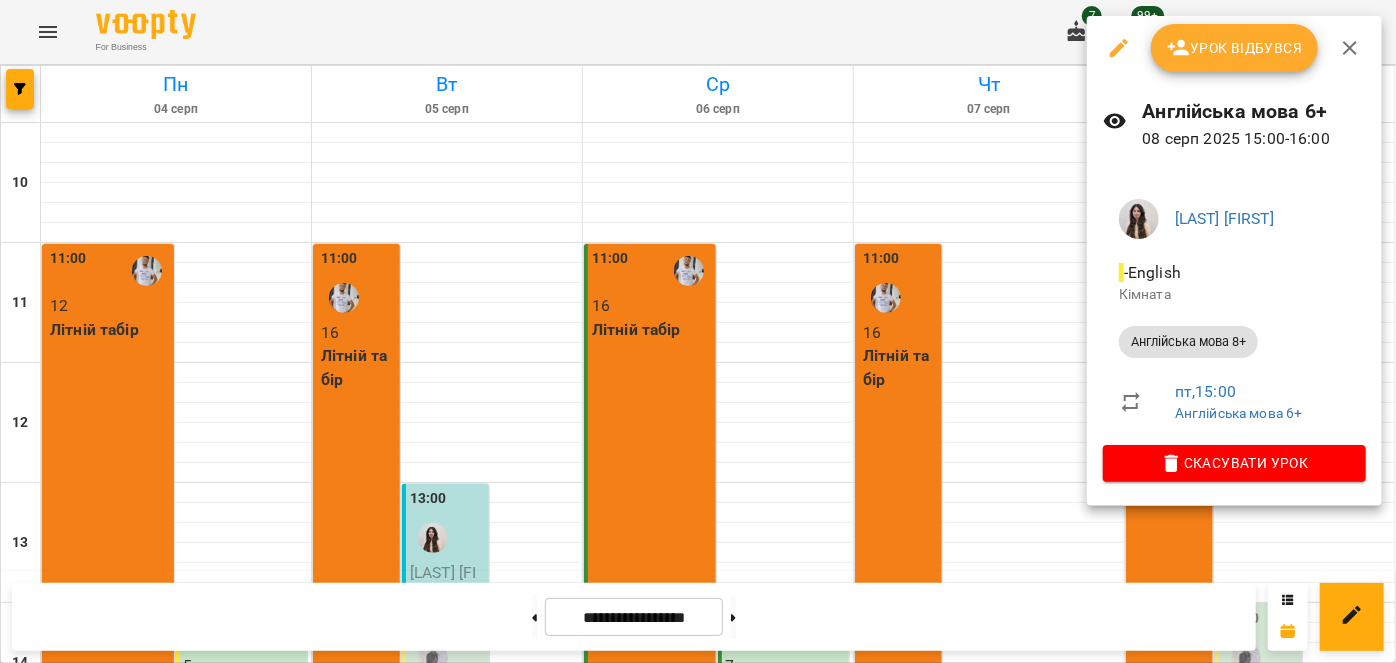 click at bounding box center [1119, 48] 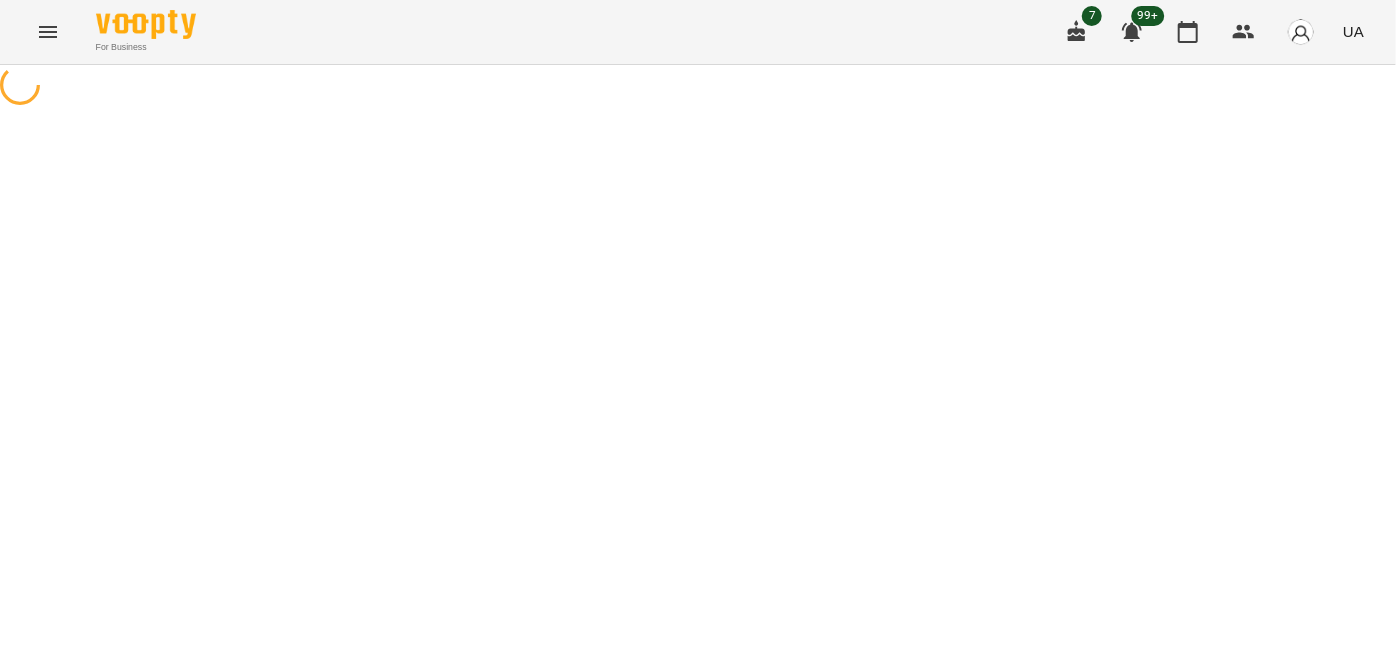 select on "**********" 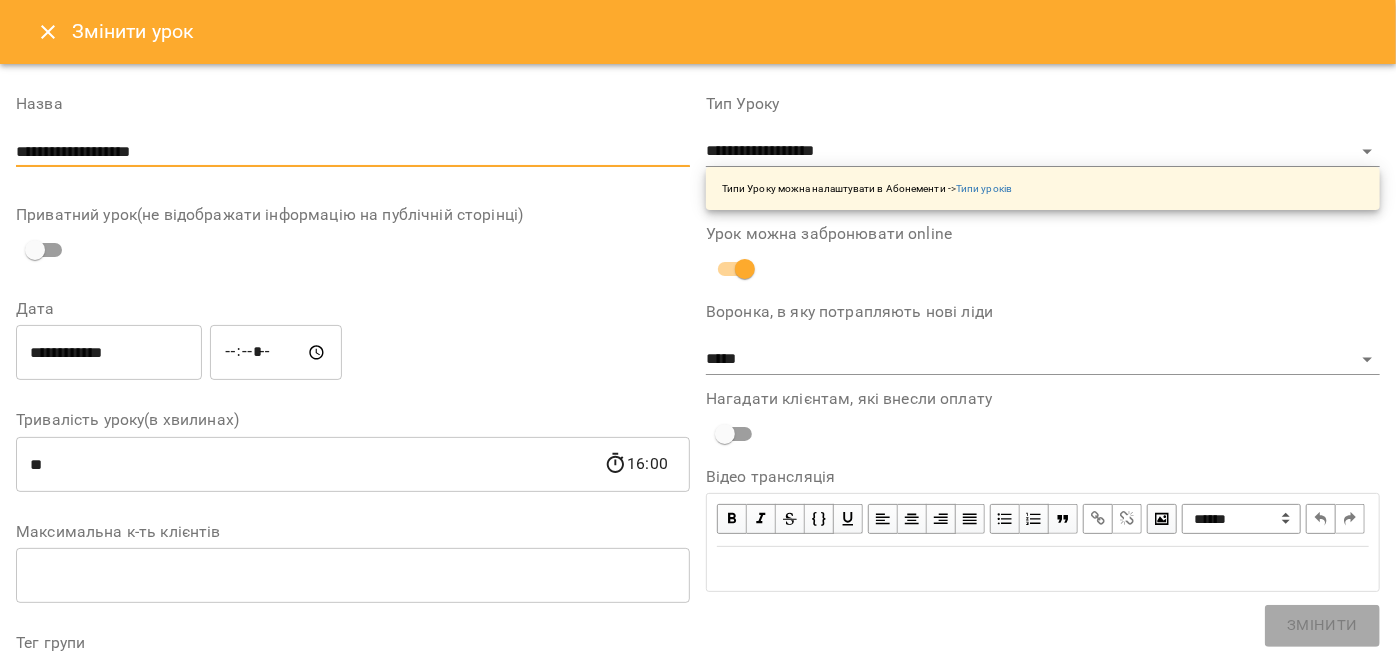 drag, startPoint x: 145, startPoint y: 159, endPoint x: 0, endPoint y: 150, distance: 145.27904 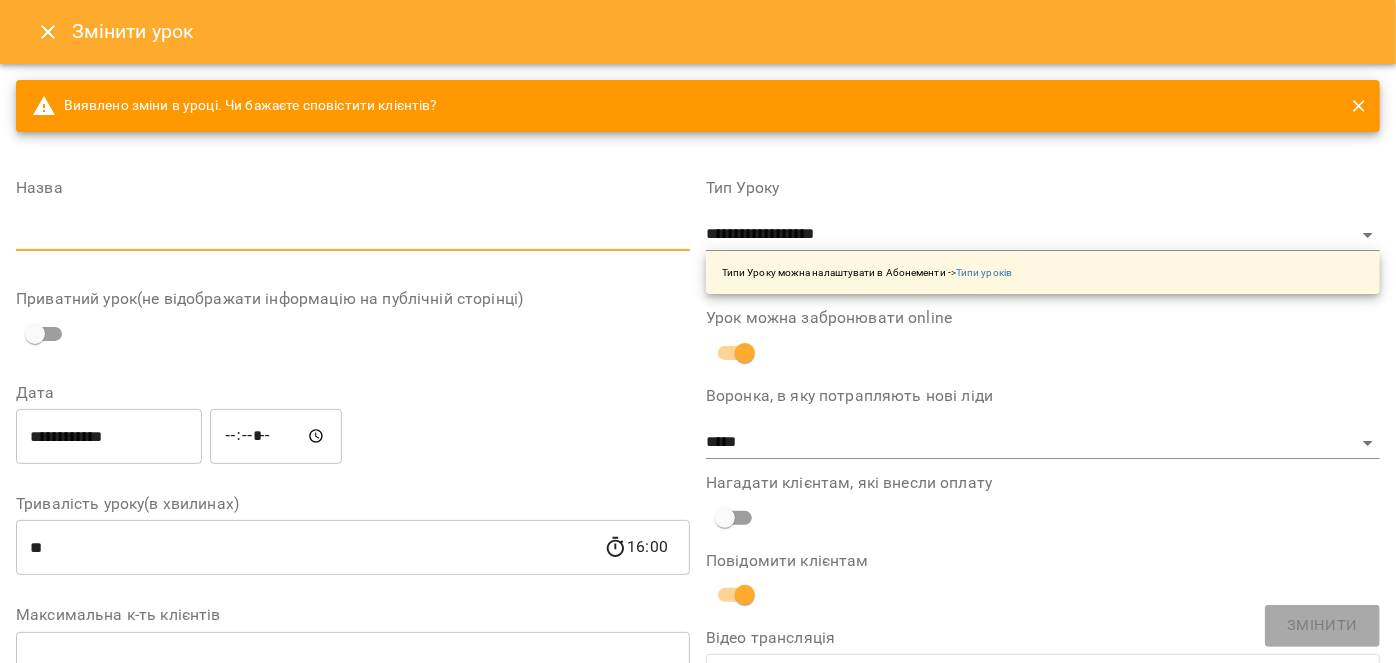type on "*" 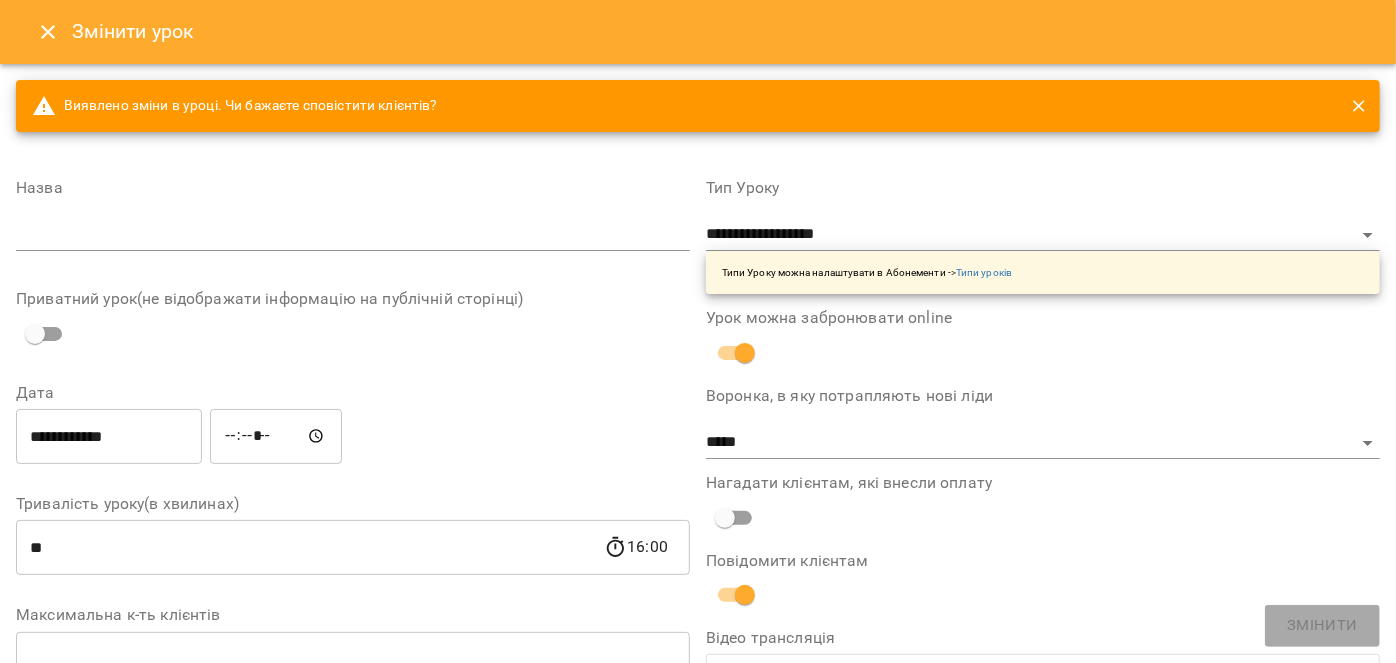 click at bounding box center (353, 235) 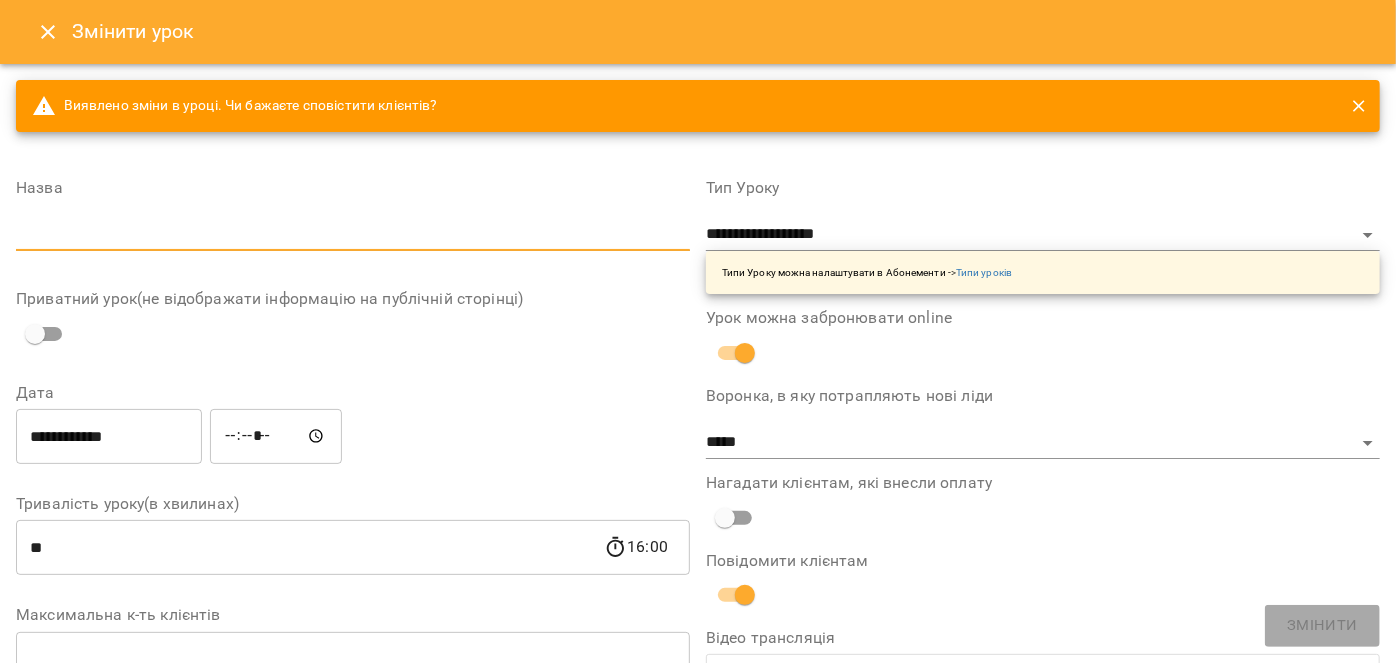 type on "**********" 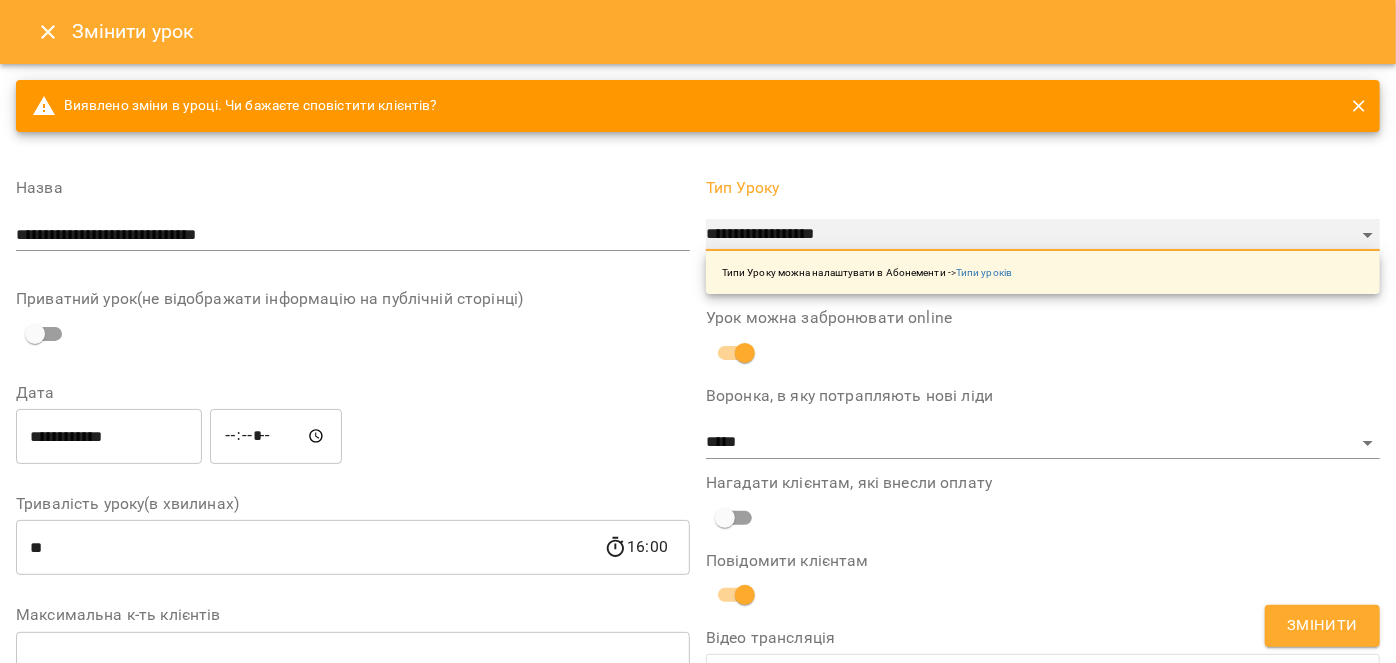 click on "**********" at bounding box center [1043, 235] 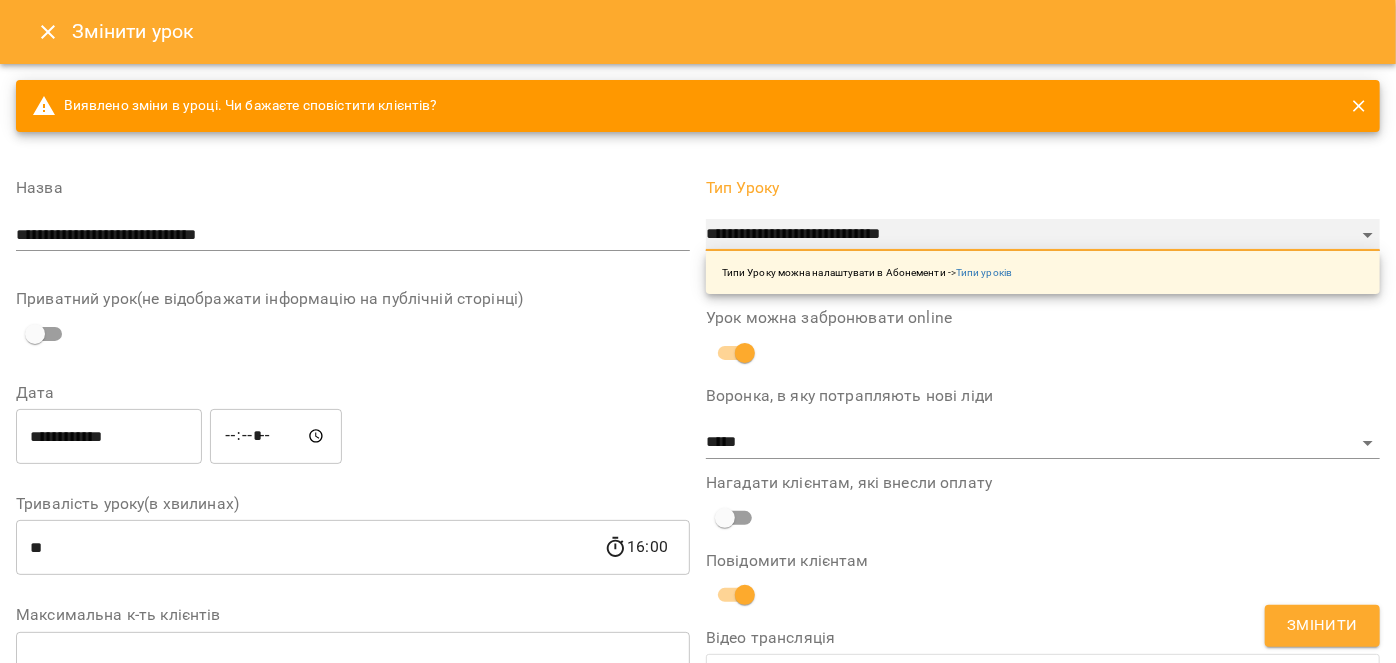 click on "**********" at bounding box center [1043, 235] 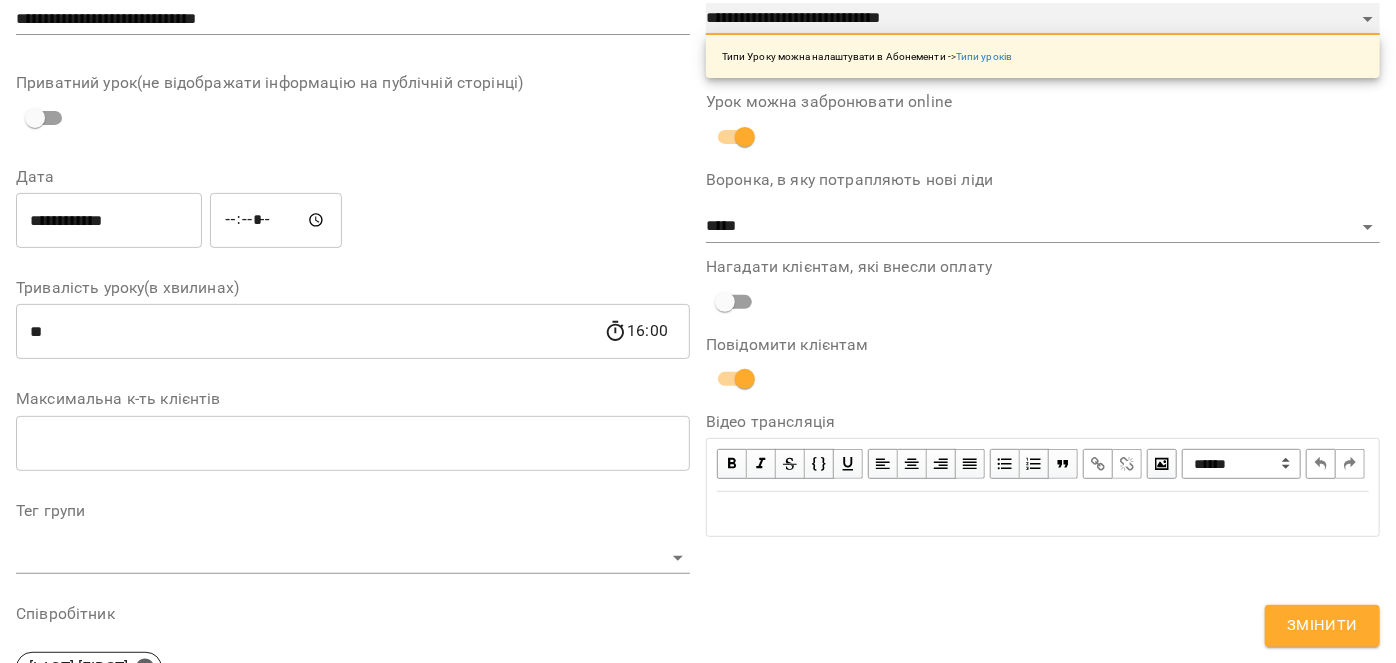 scroll, scrollTop: 128, scrollLeft: 0, axis: vertical 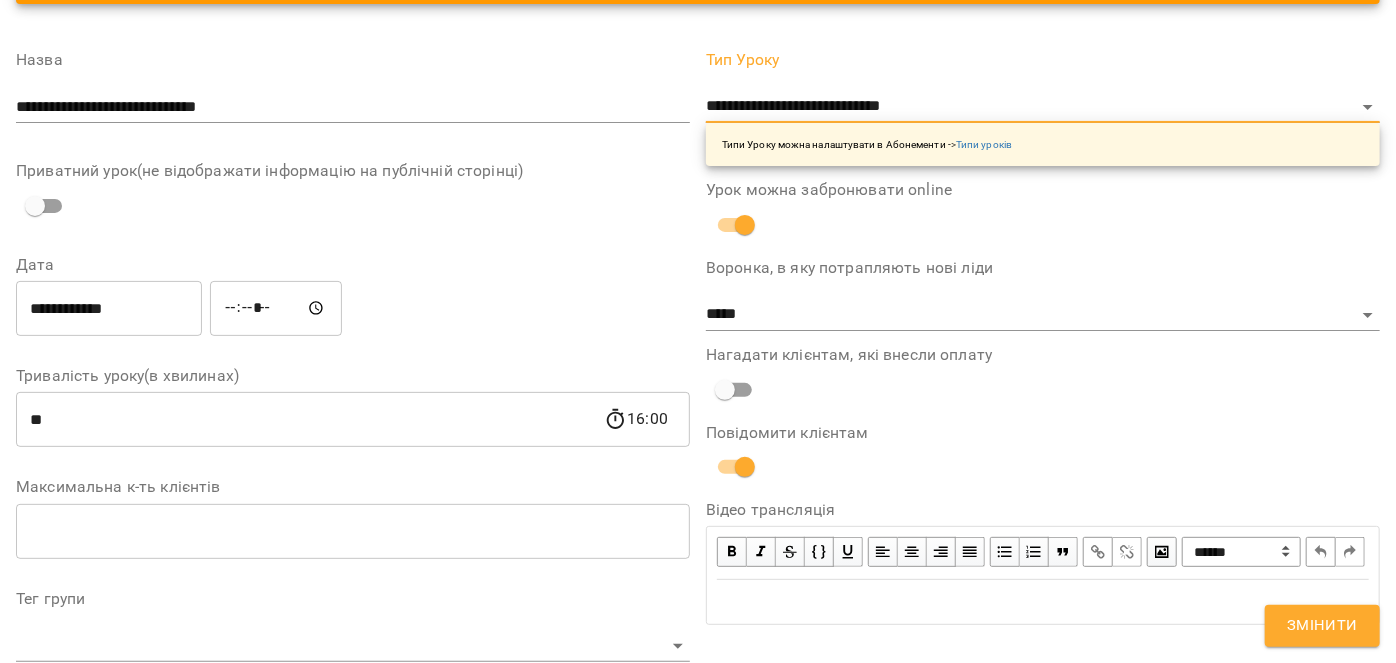 click on "Змінити" at bounding box center [1322, 626] 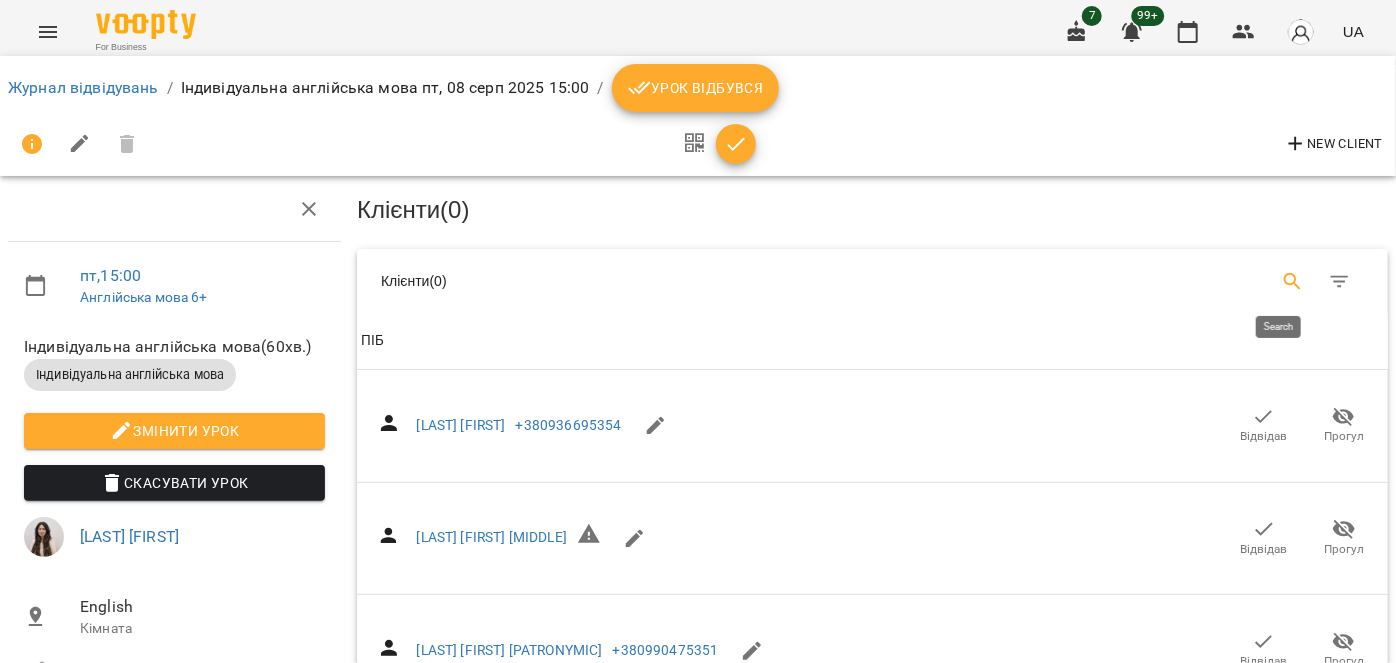click 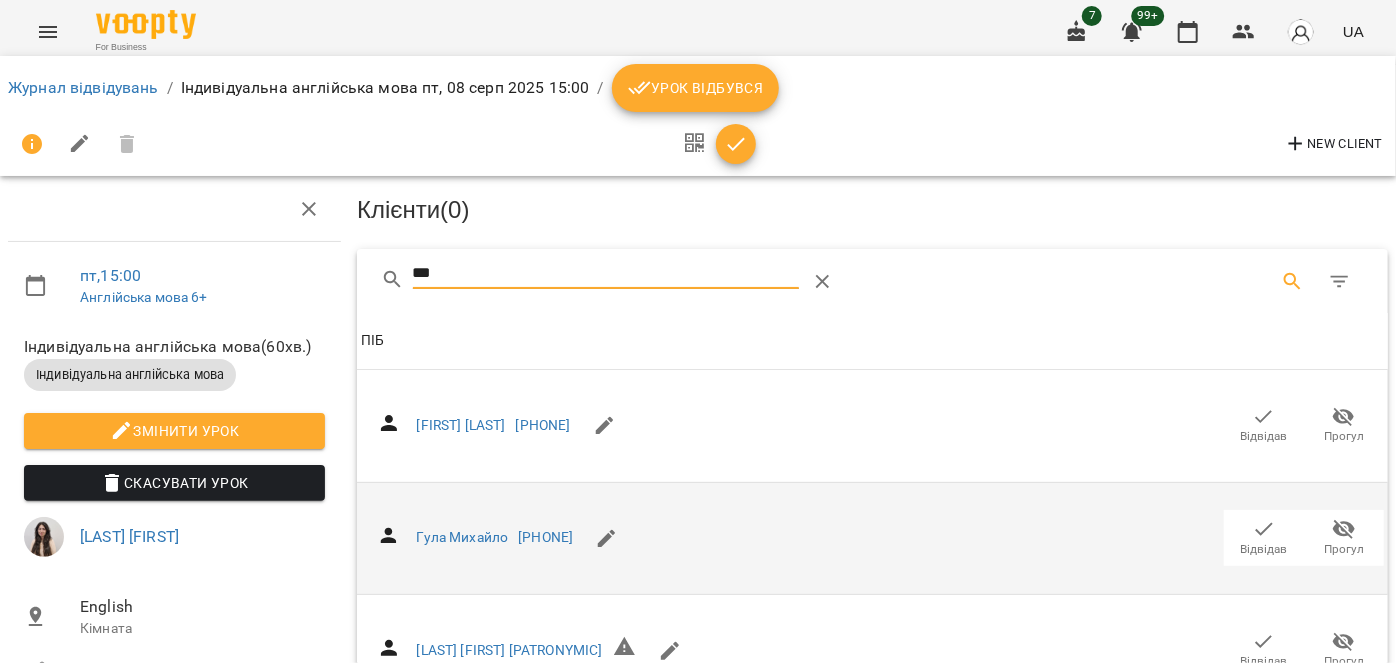type on "***" 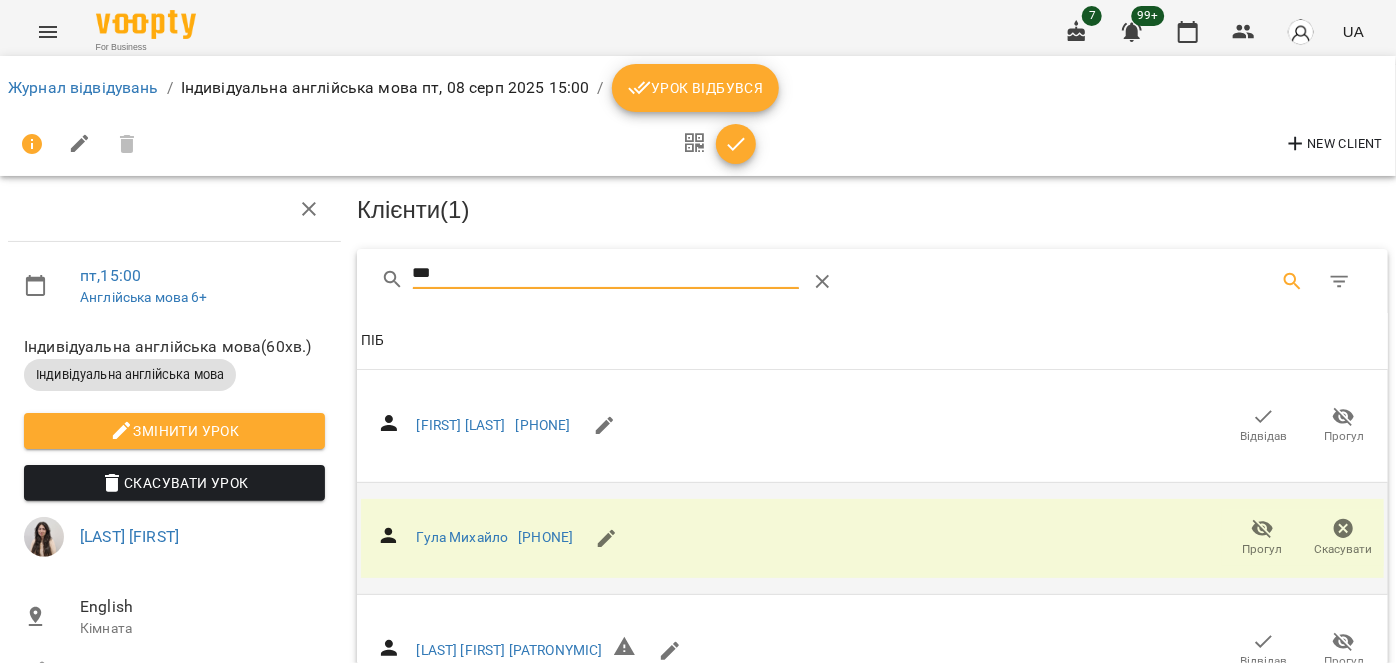 drag, startPoint x: 491, startPoint y: 277, endPoint x: 373, endPoint y: 266, distance: 118.511604 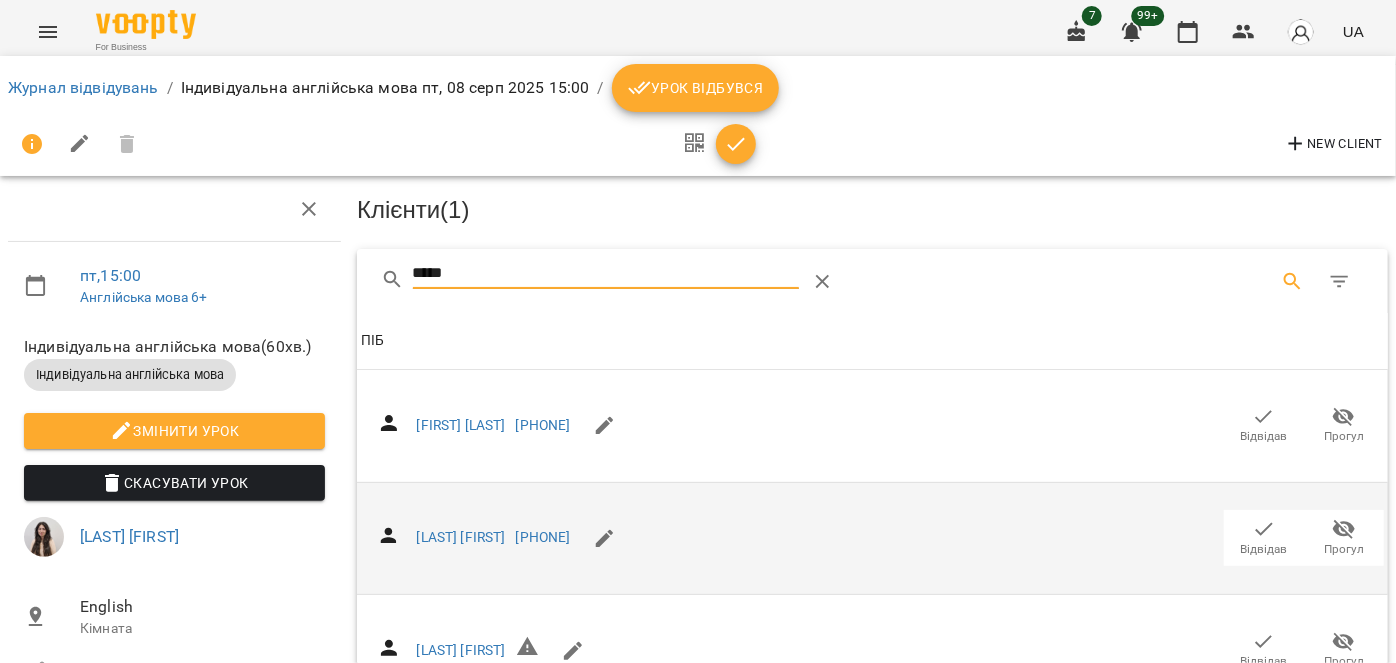 scroll, scrollTop: 90, scrollLeft: 0, axis: vertical 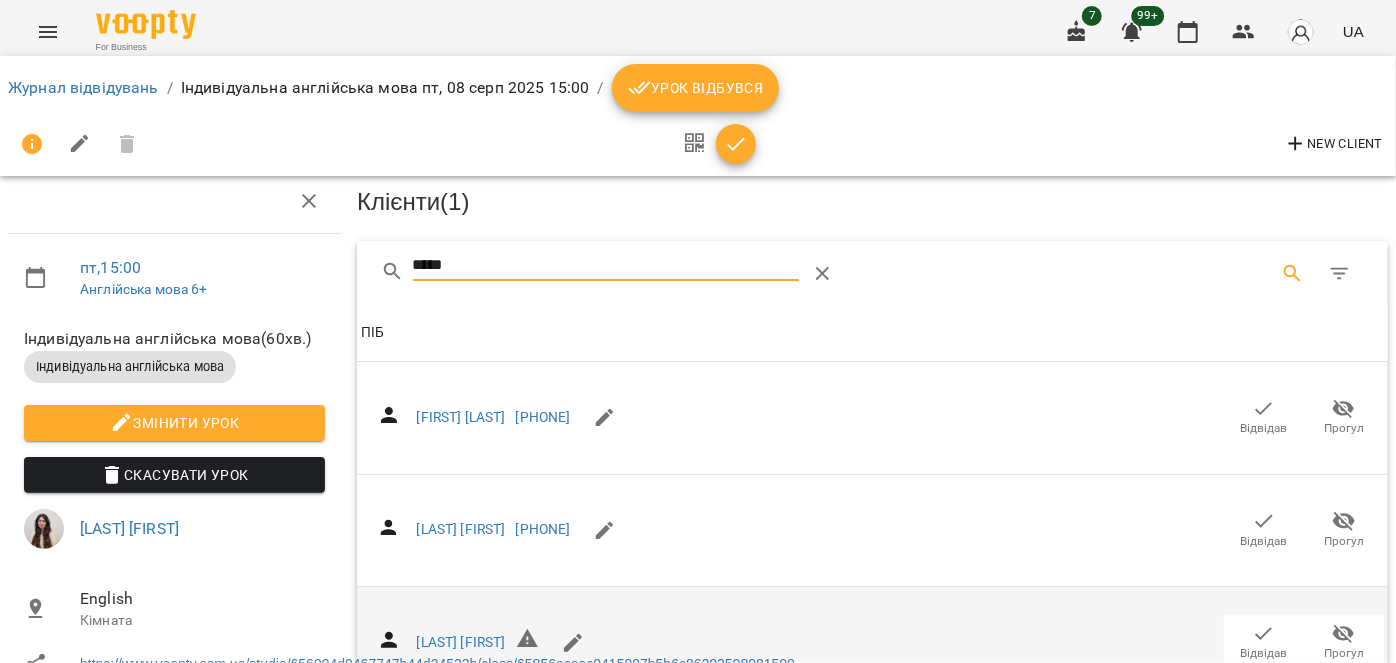 type on "*****" 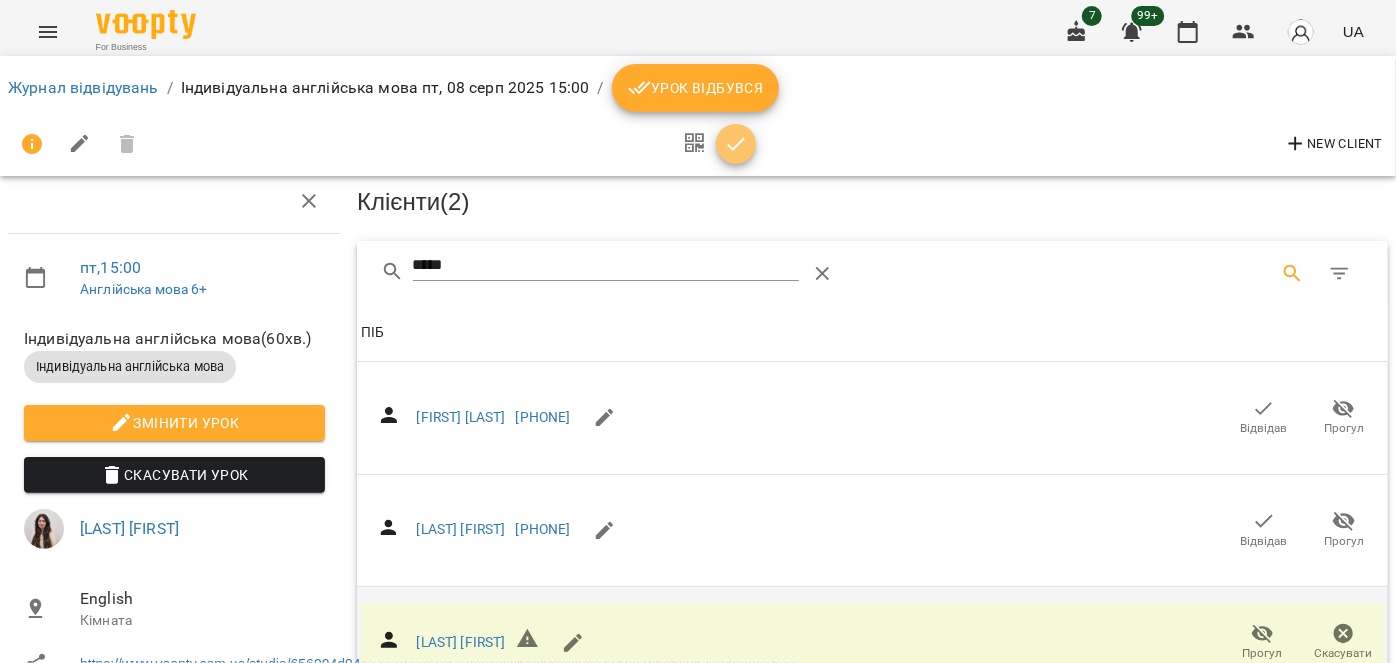 click 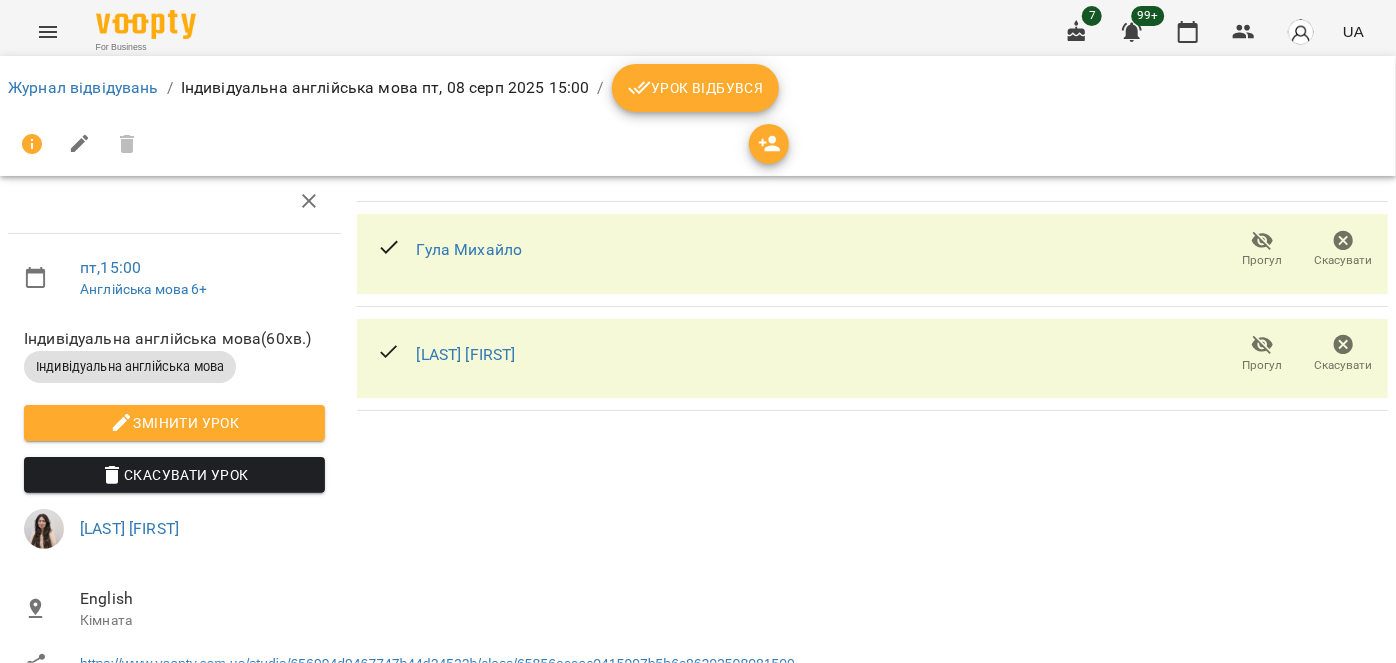 click on "Урок відбувся" at bounding box center [696, 88] 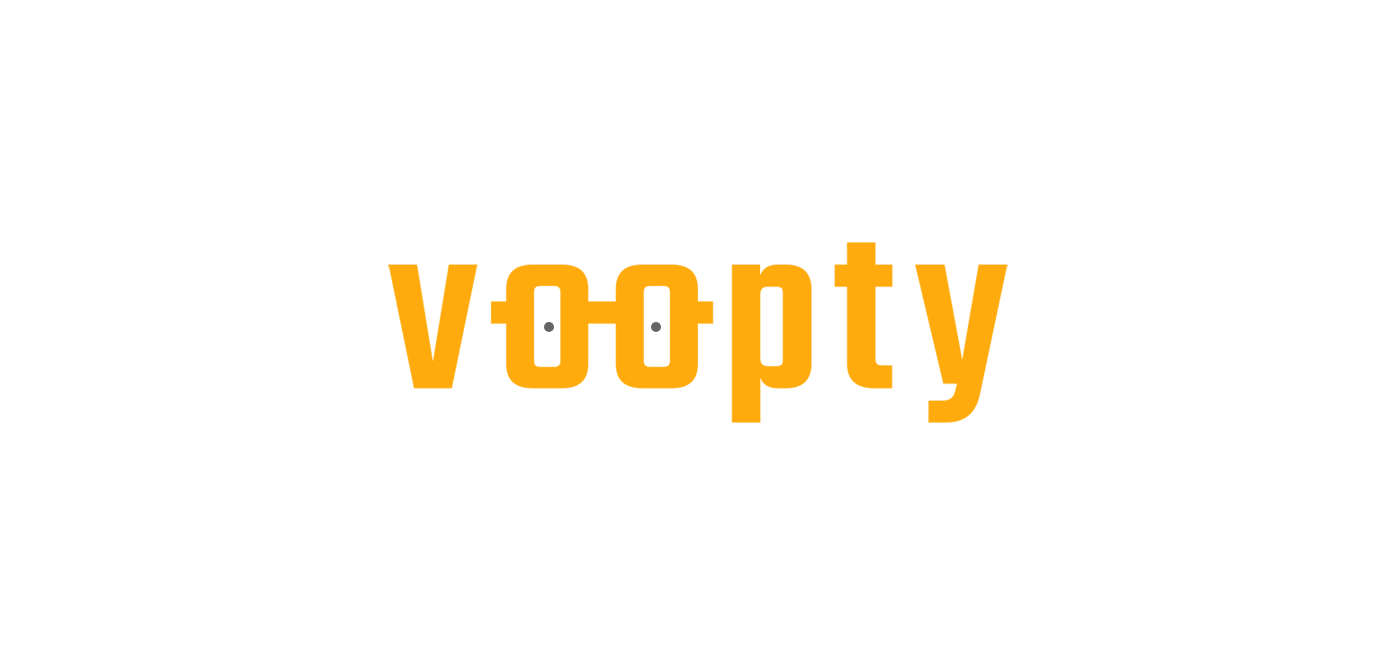 scroll, scrollTop: 0, scrollLeft: 0, axis: both 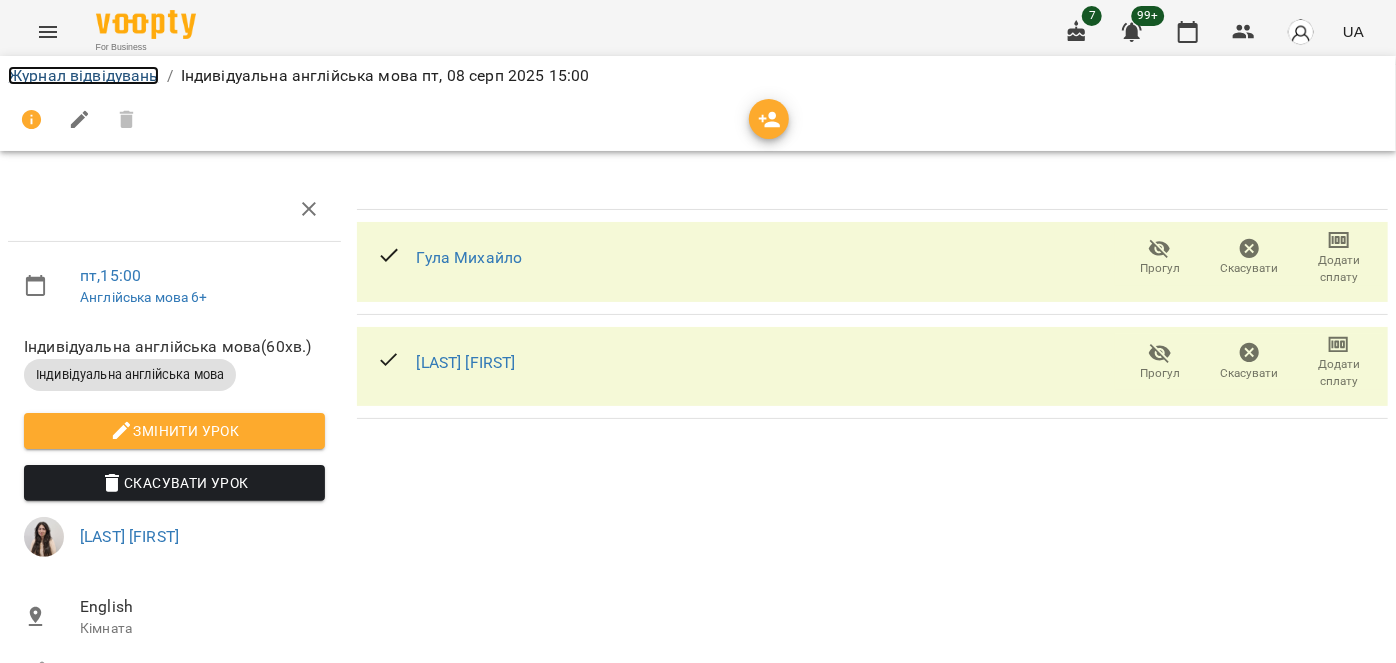 click on "Журнал відвідувань" at bounding box center (83, 75) 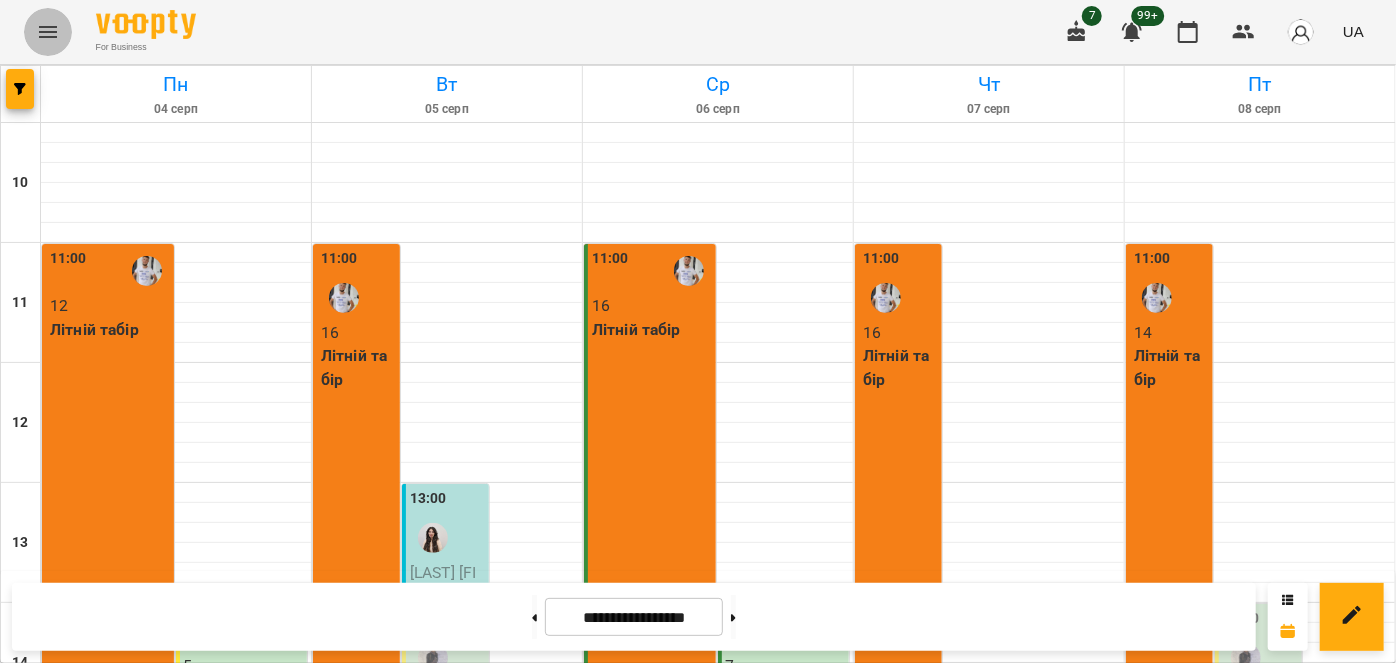 click 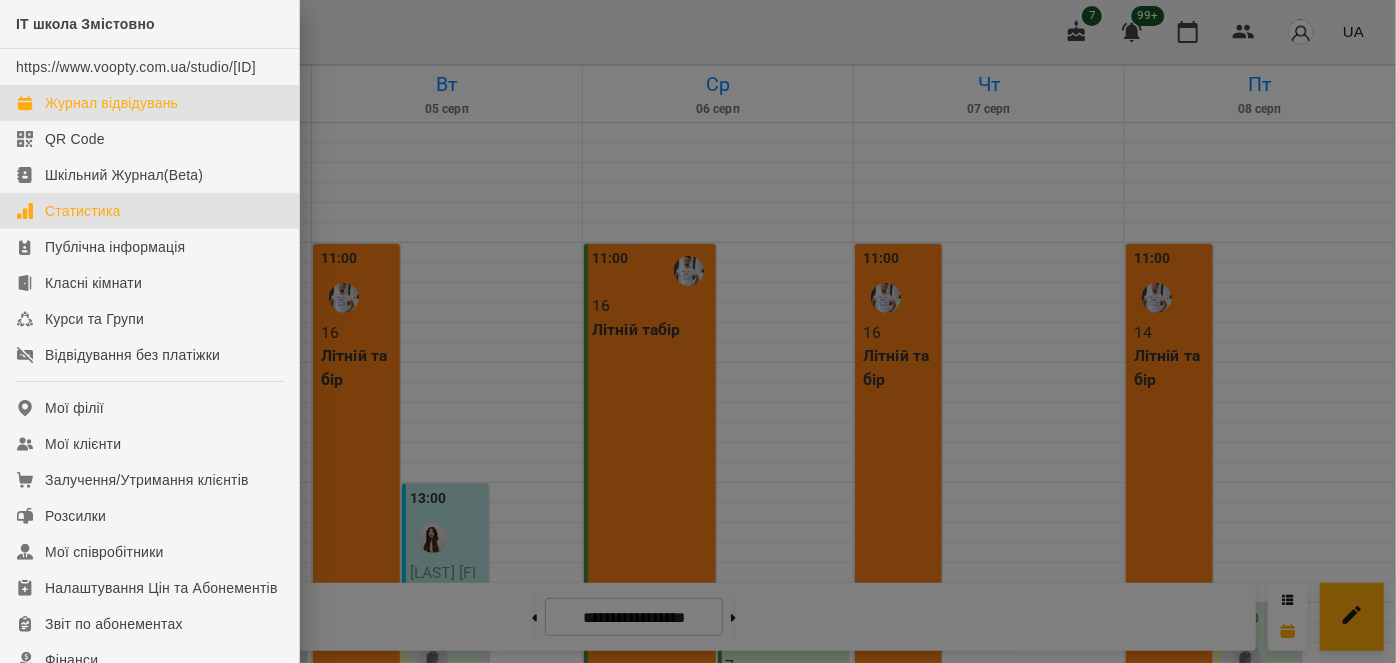 click on "Статистика" at bounding box center (149, 211) 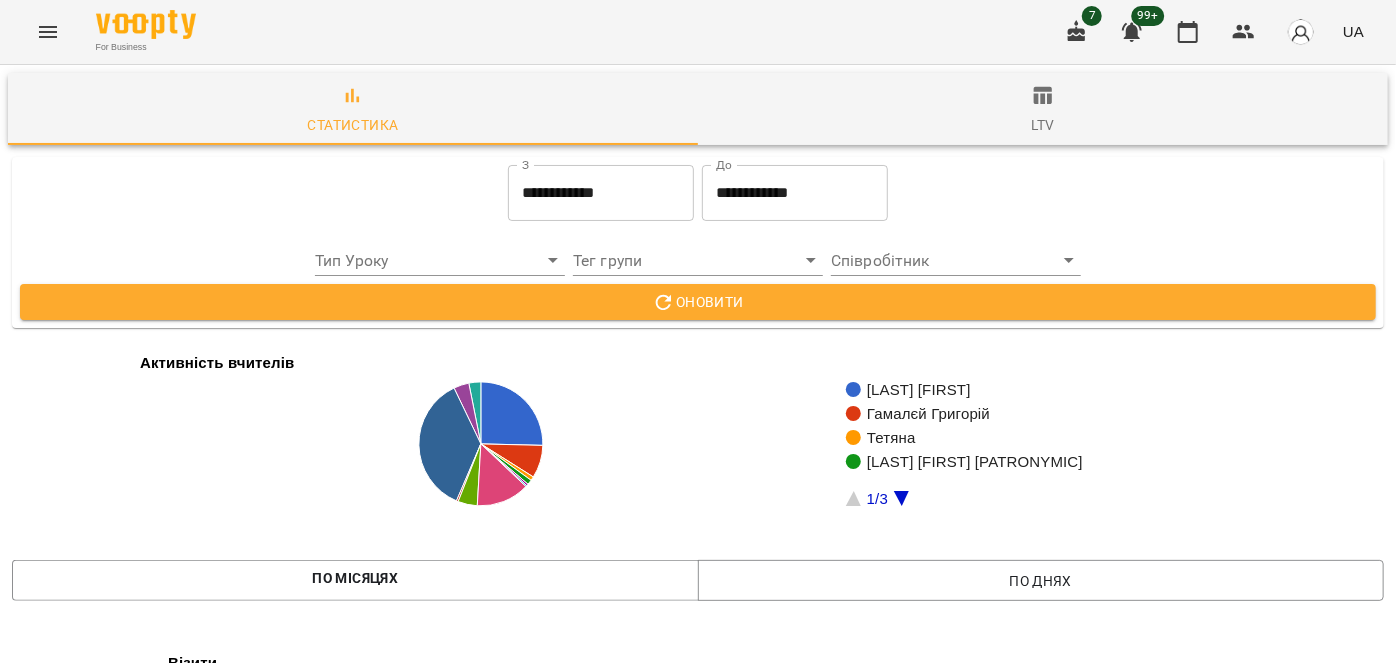 click on "**********" at bounding box center [601, 193] 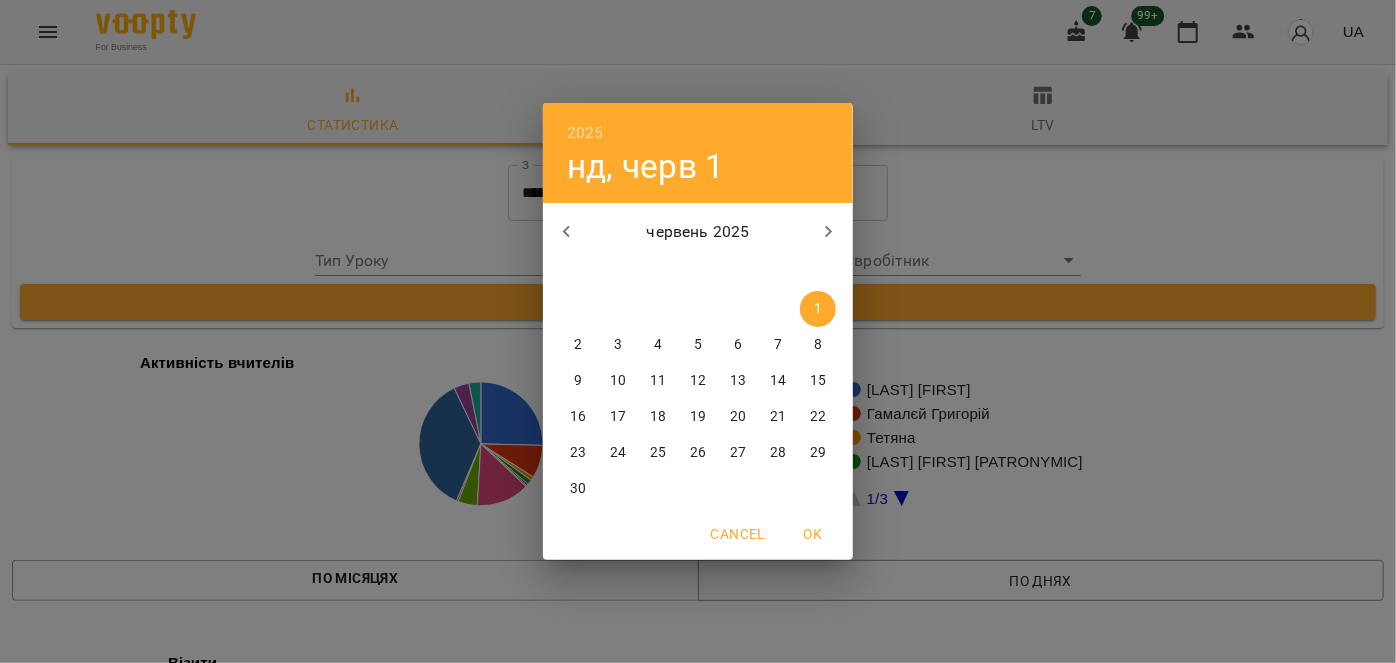 click 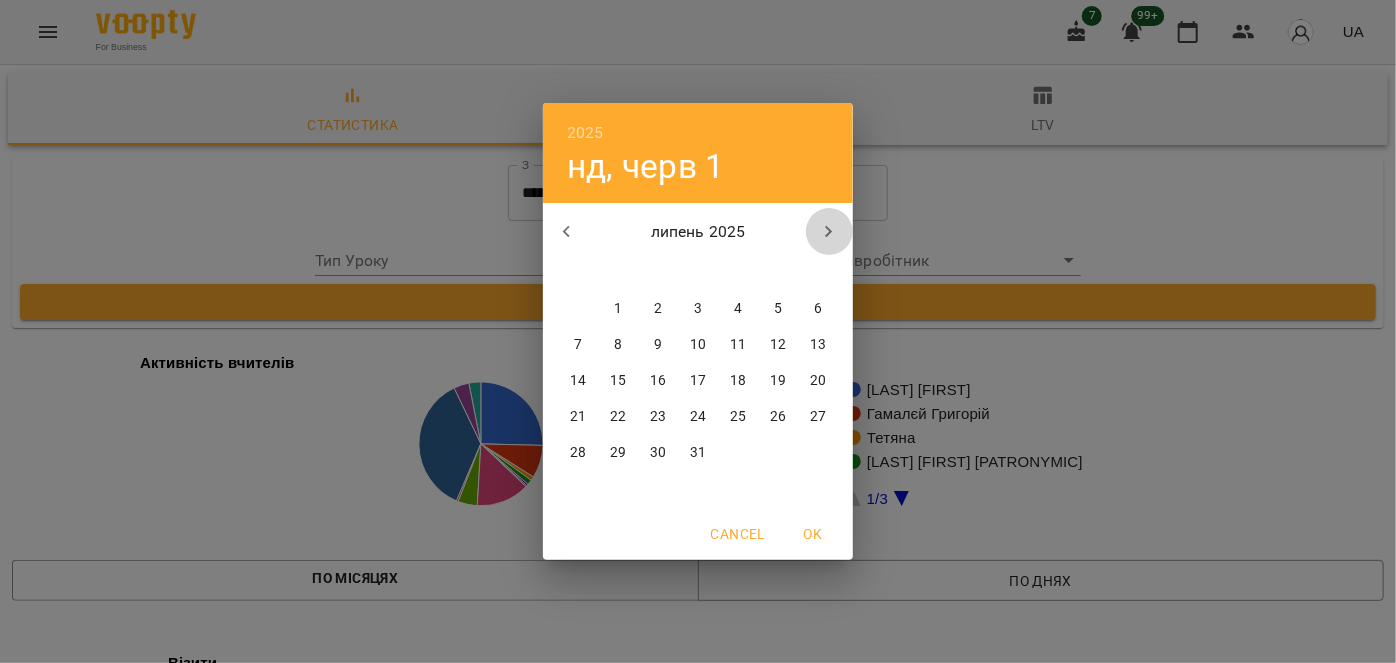 click 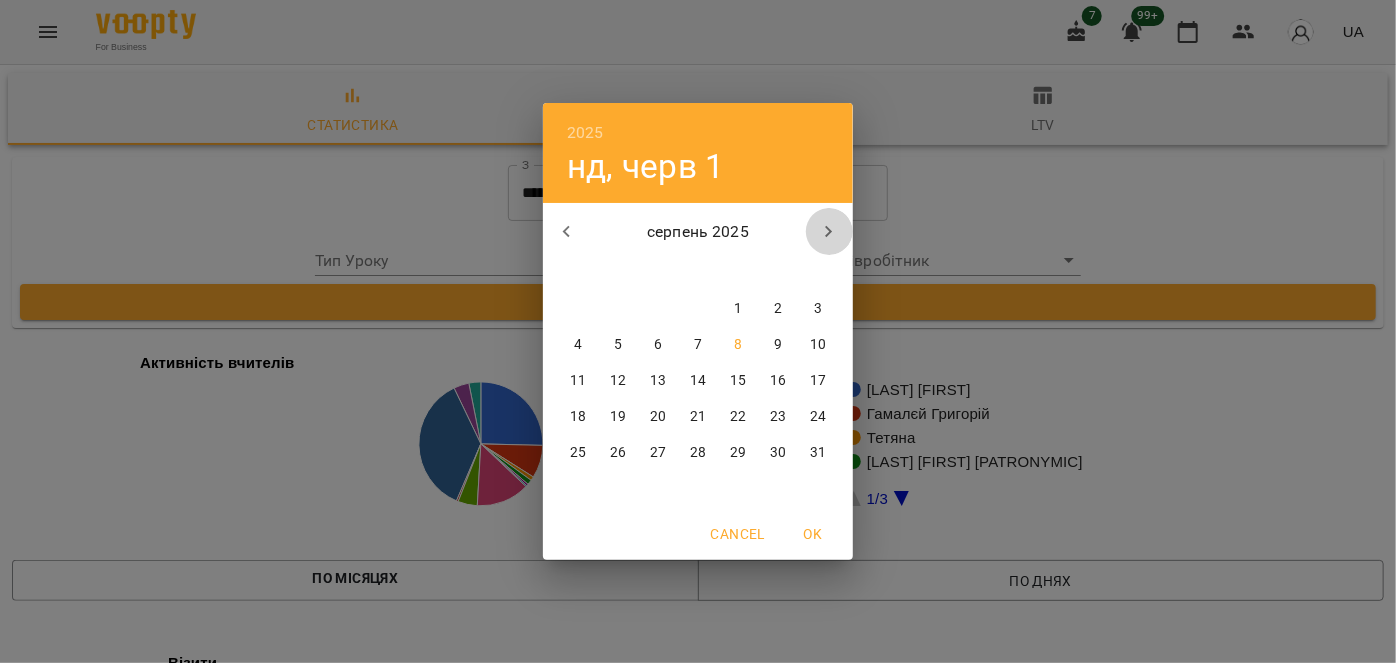 click 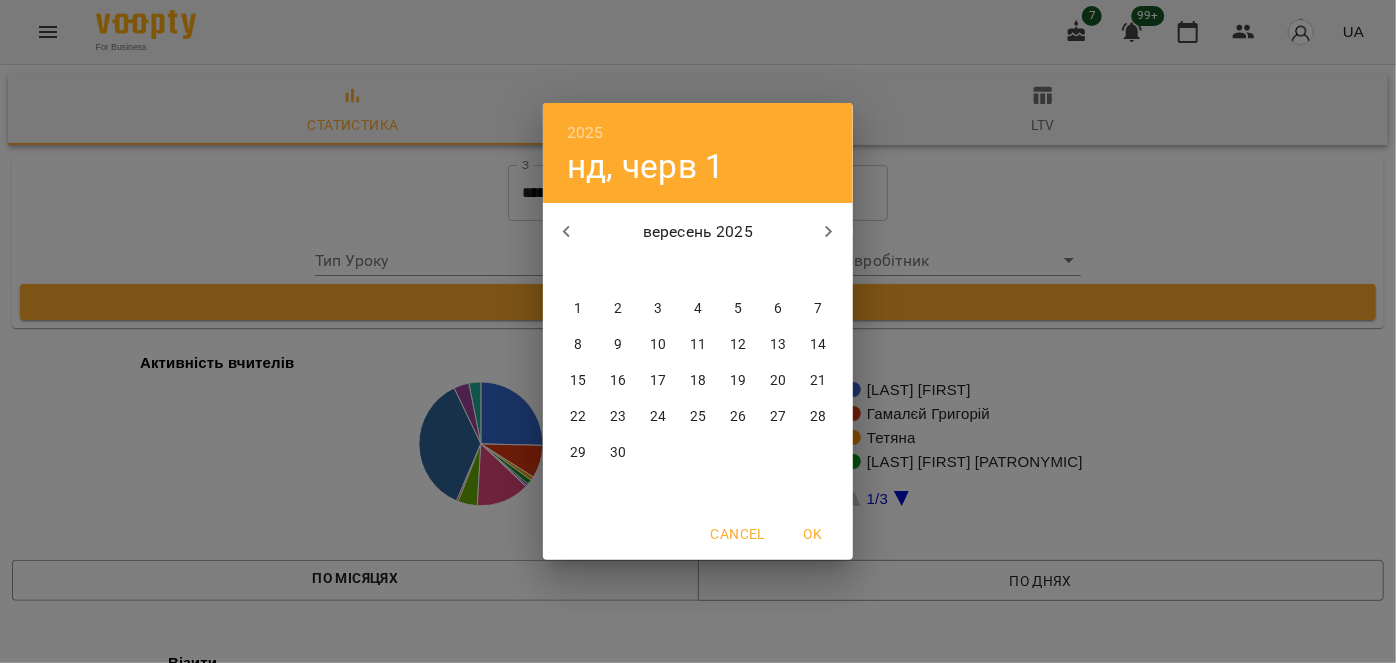click 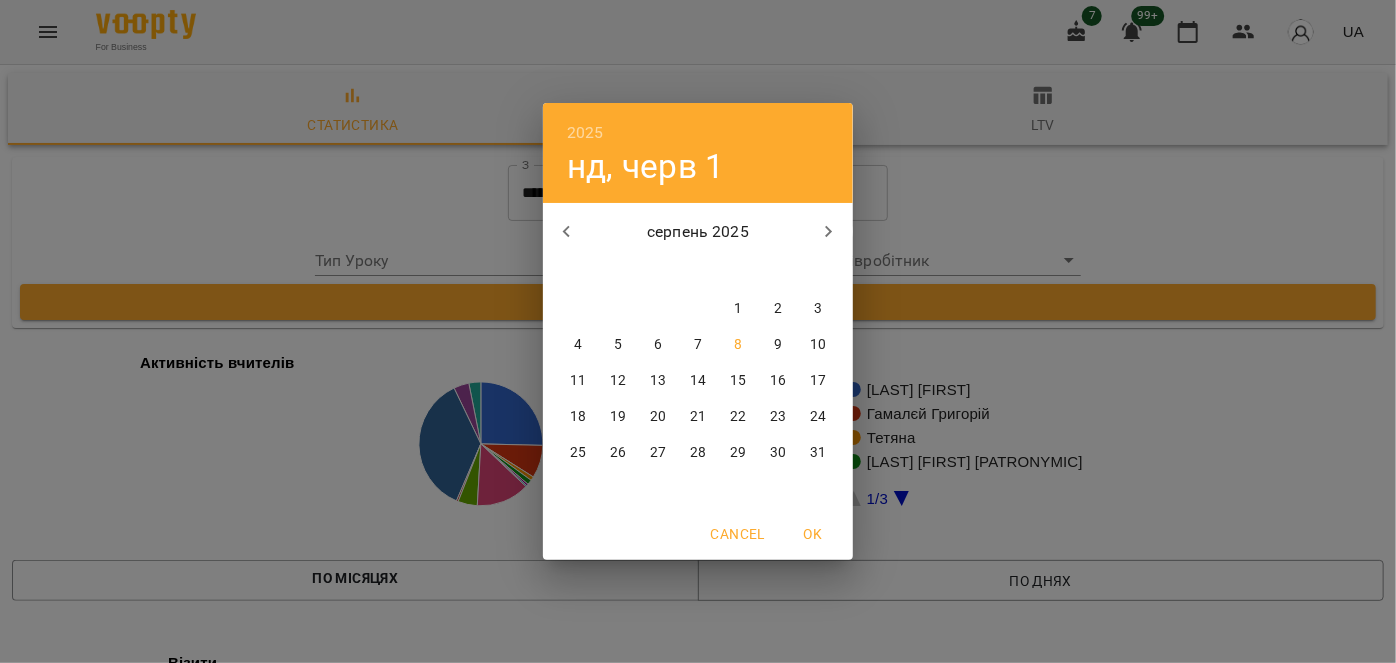 click on "4" at bounding box center [578, 345] 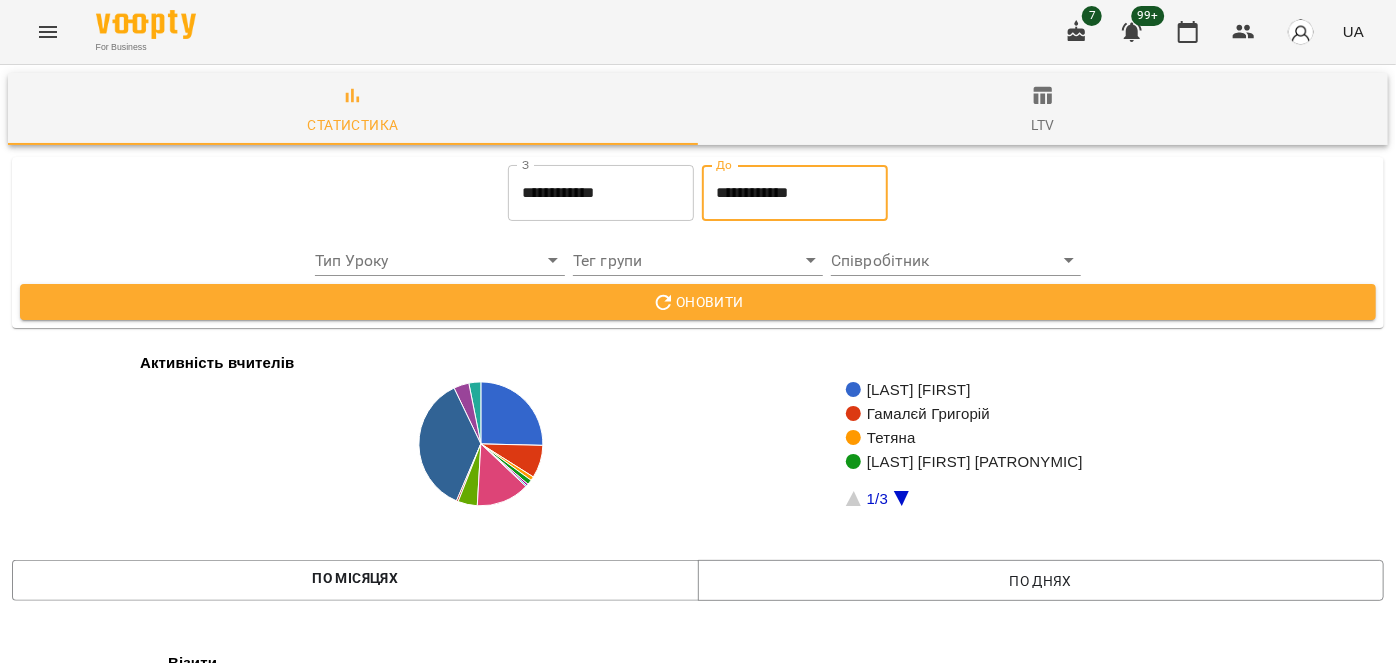 click on "**********" at bounding box center (795, 193) 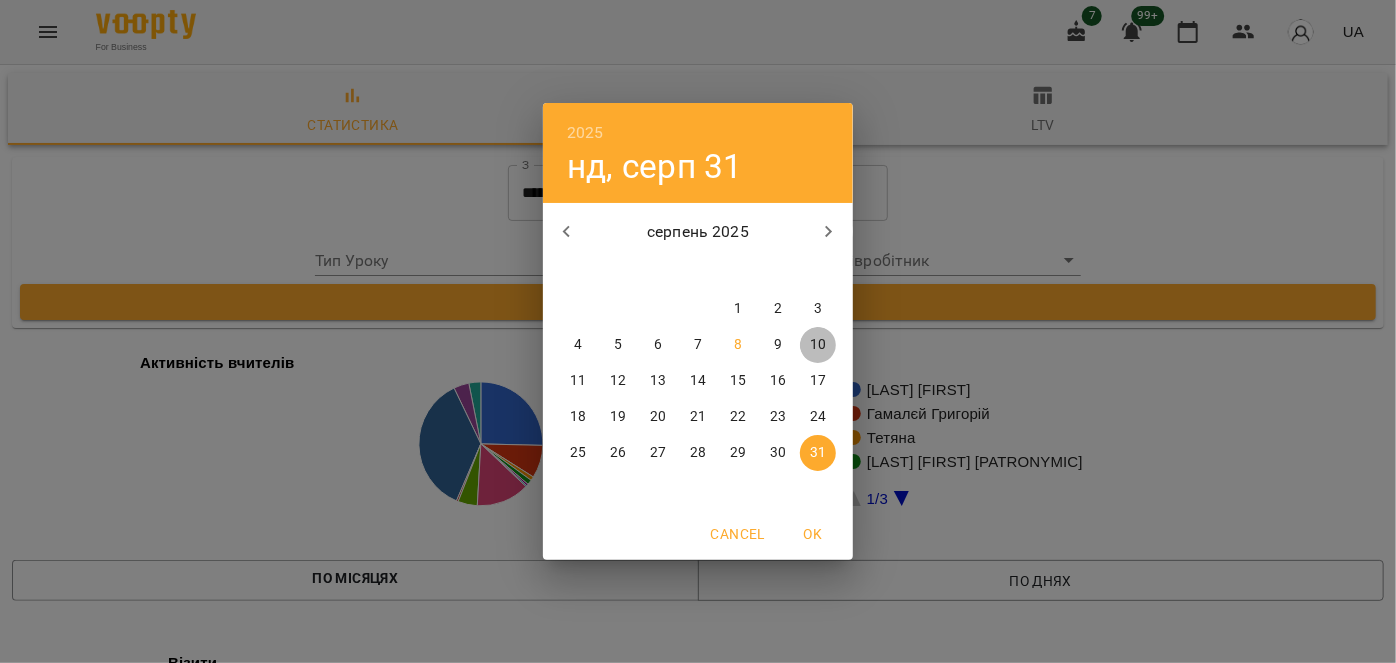 click on "10" at bounding box center [818, 345] 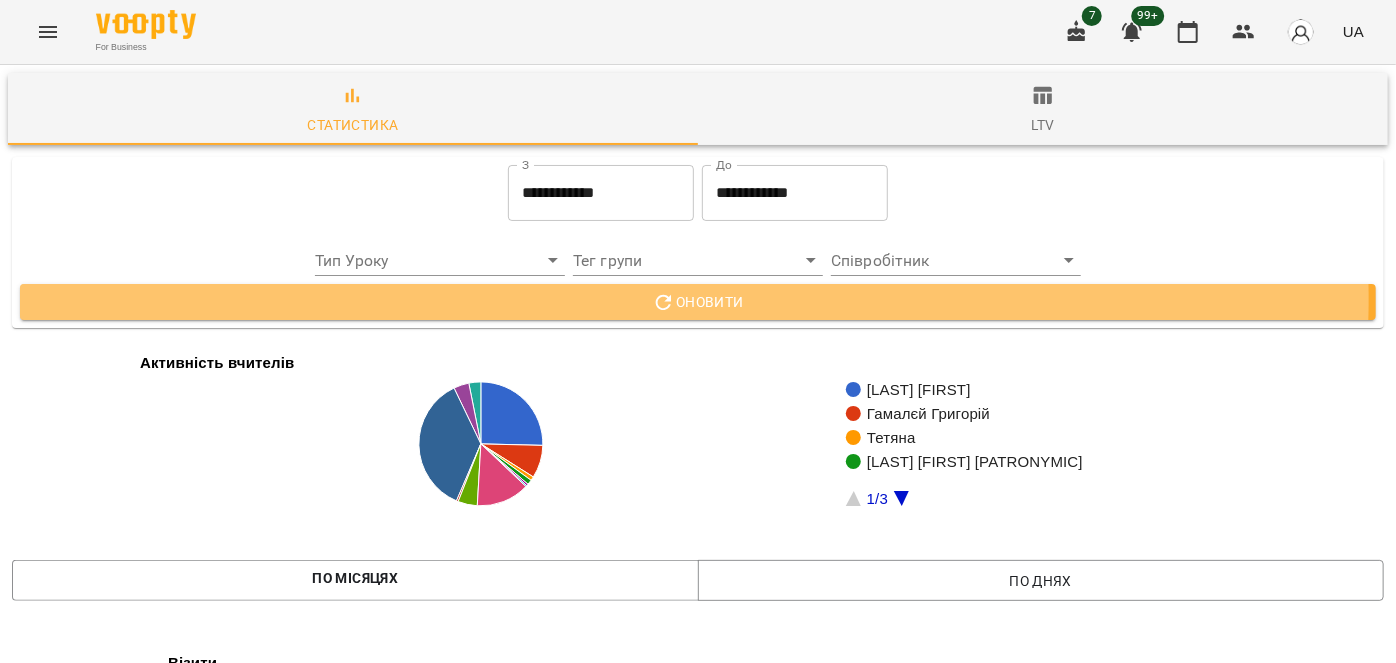 click on "Оновити" at bounding box center (698, 302) 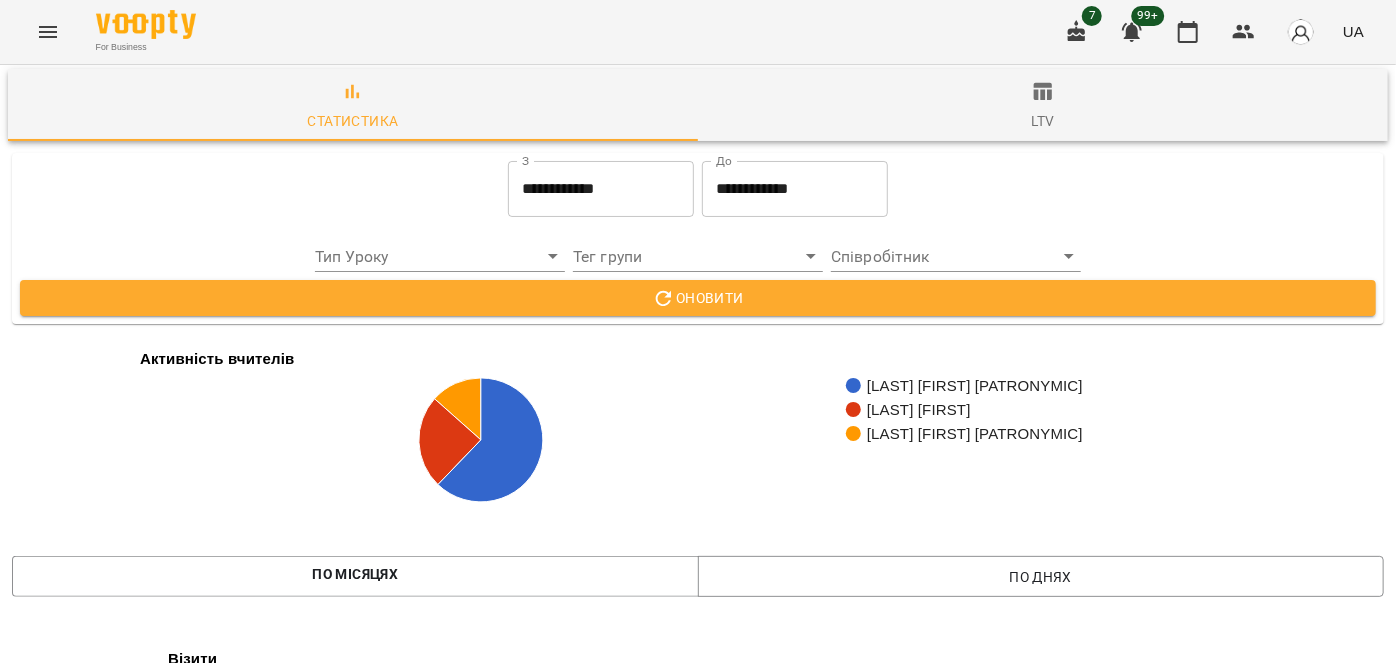 scroll, scrollTop: 3272, scrollLeft: 0, axis: vertical 